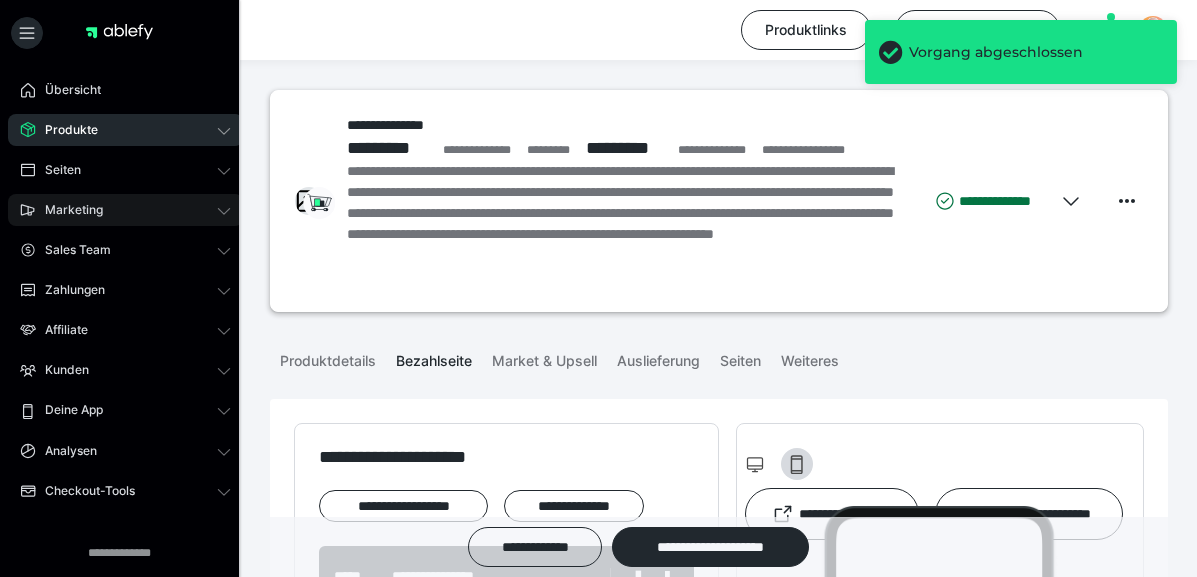 scroll, scrollTop: 0, scrollLeft: 0, axis: both 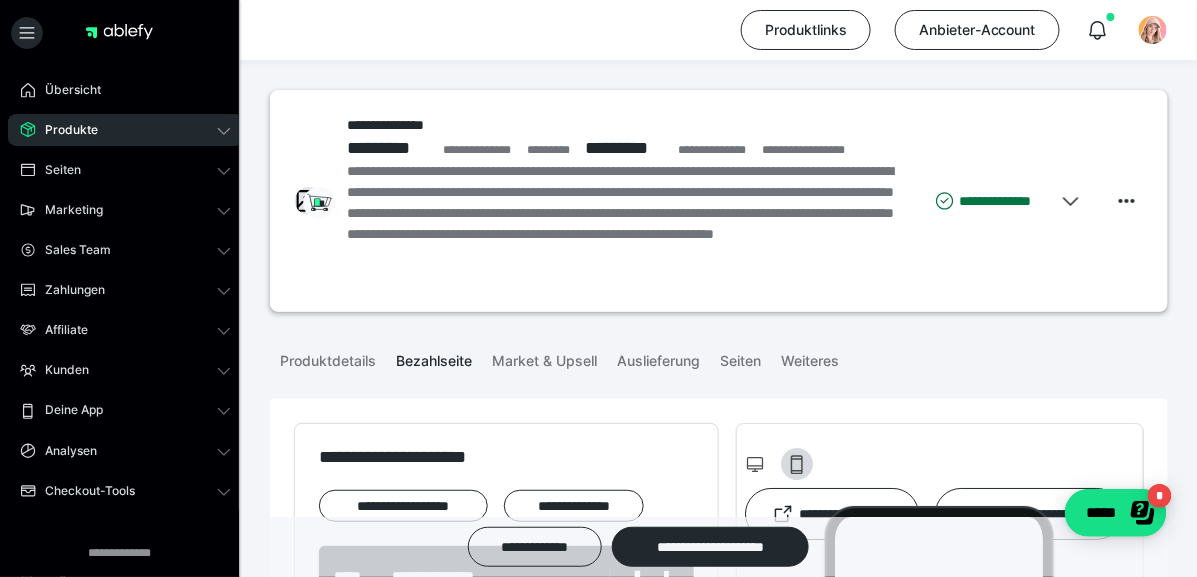 click at bounding box center [119, 32] 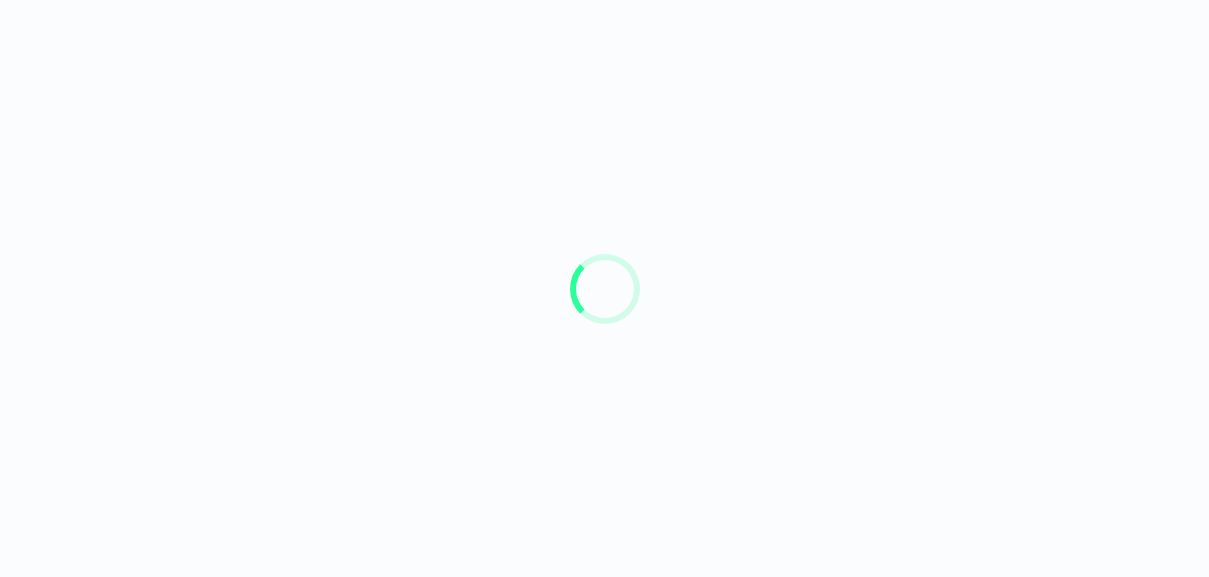 scroll, scrollTop: 0, scrollLeft: 0, axis: both 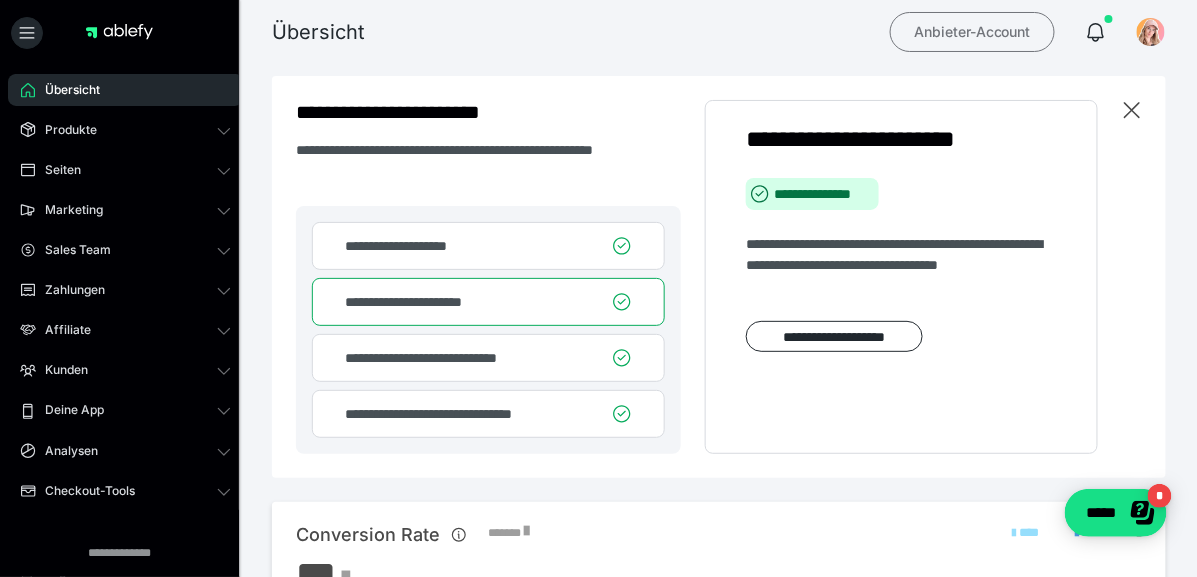 click on "Anbieter-Account" at bounding box center [972, 32] 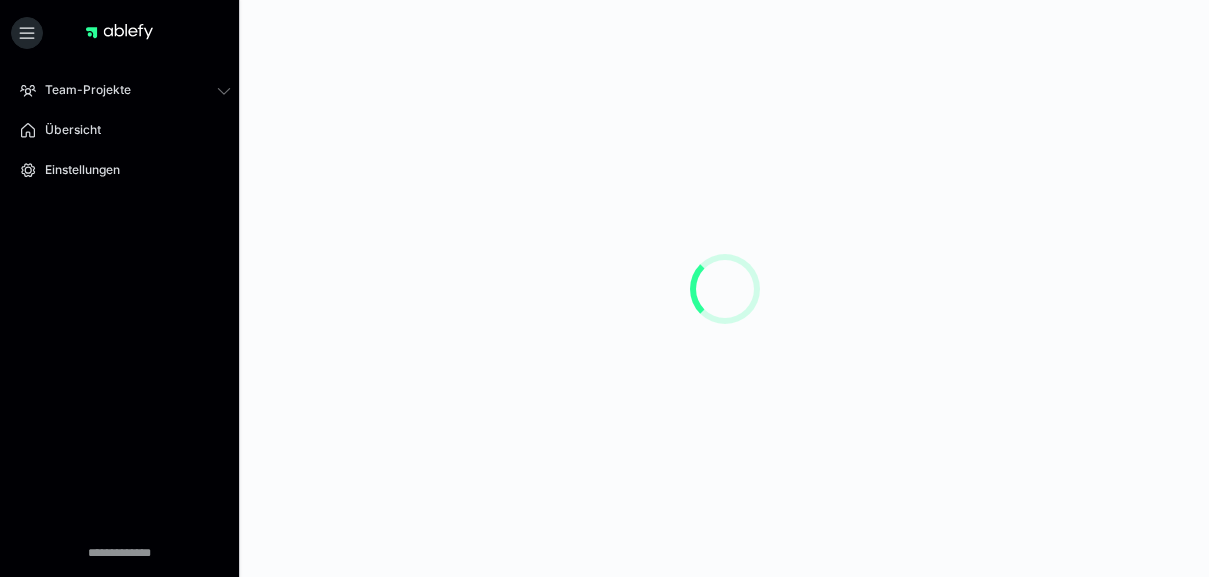 scroll, scrollTop: 0, scrollLeft: 0, axis: both 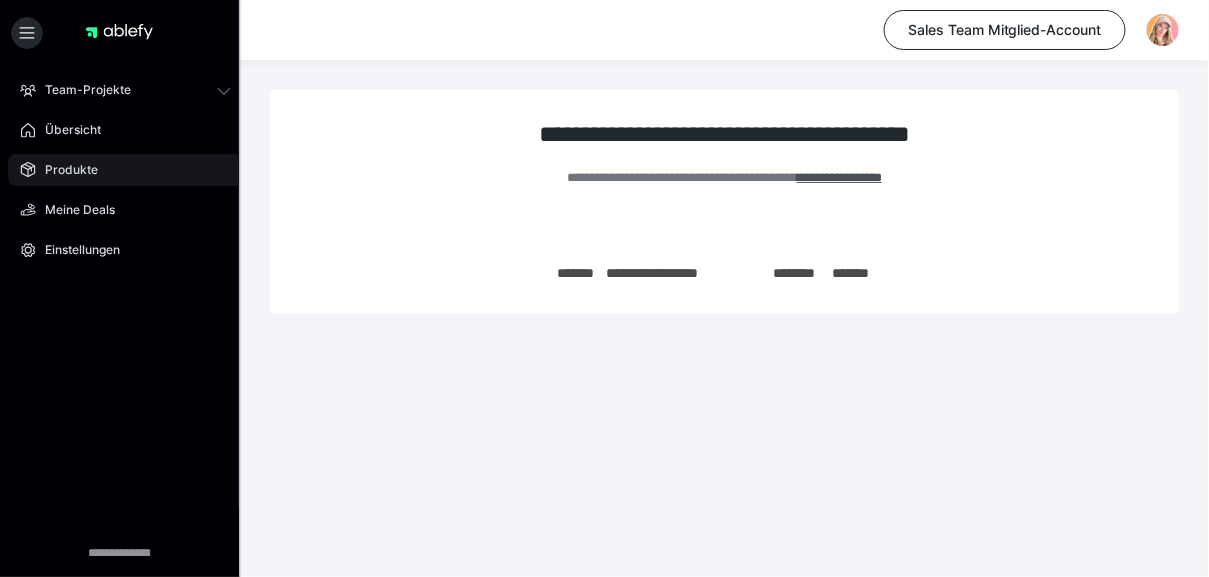 click on "Team-Projekte Team-Einladungen Übersicht Produkte Meine Deals Einstellungen" at bounding box center [125, 230] 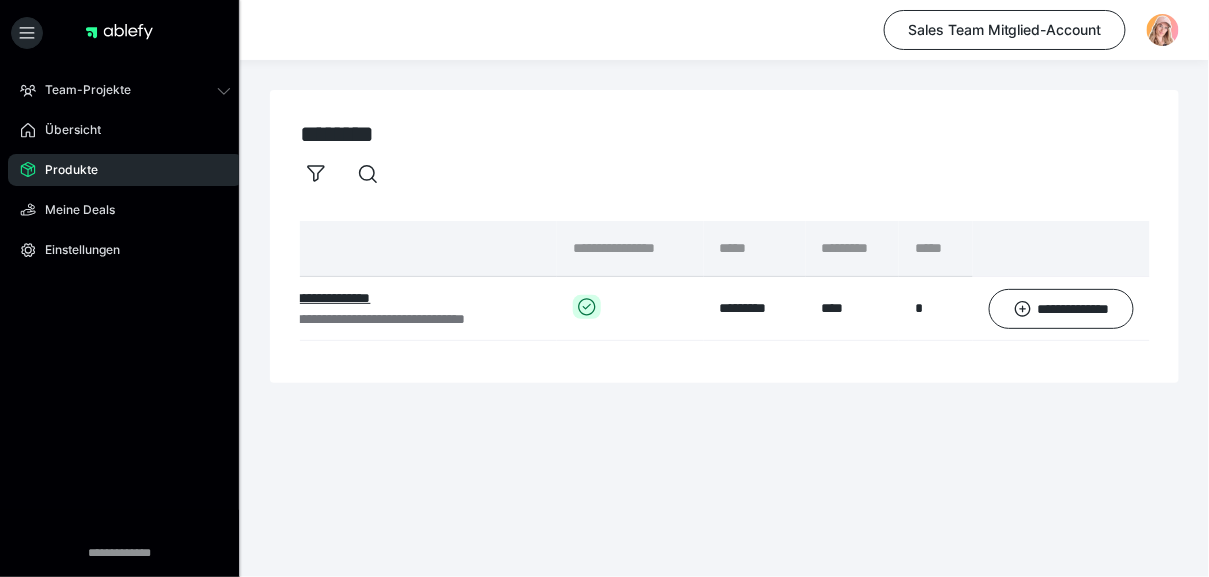 scroll, scrollTop: 0, scrollLeft: 0, axis: both 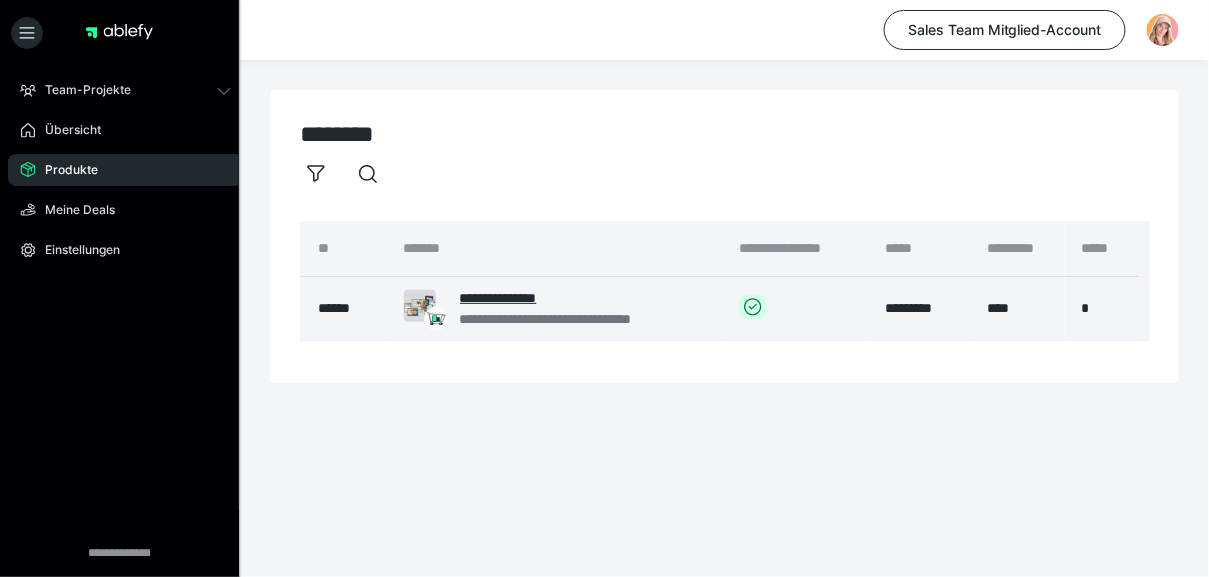 click on "**********" at bounding box center (583, 298) 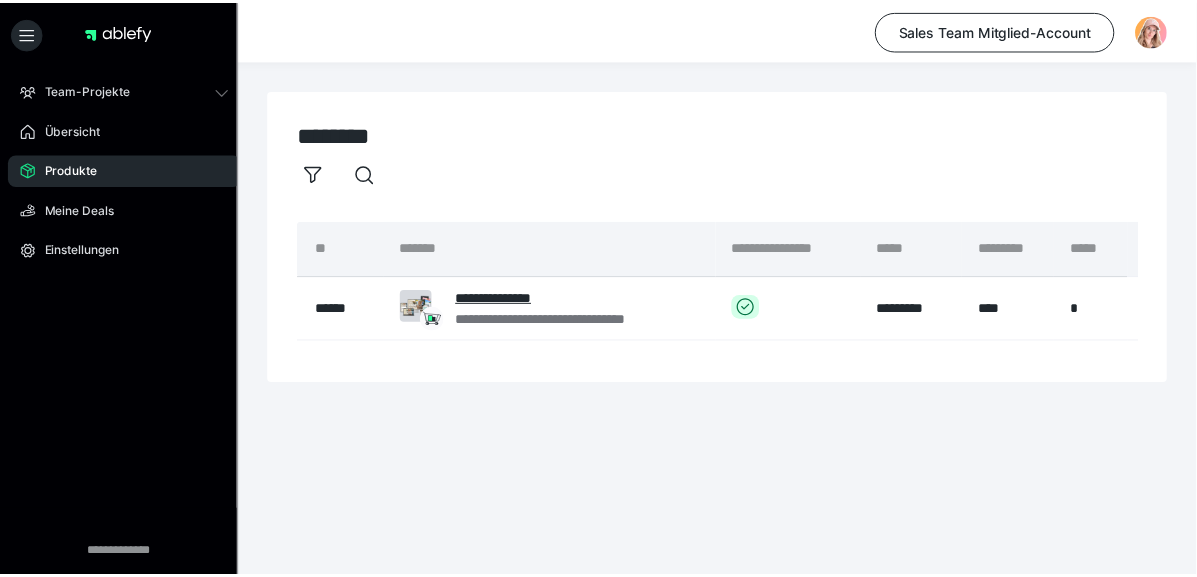 scroll, scrollTop: 0, scrollLeft: 166, axis: horizontal 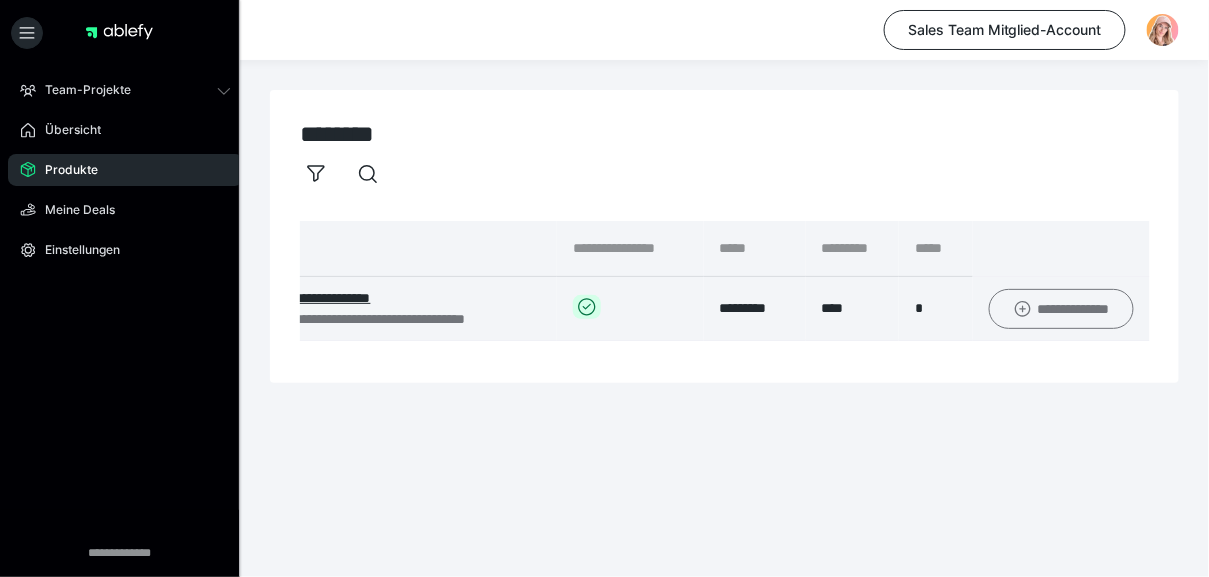 click on "**********" at bounding box center (1061, 309) 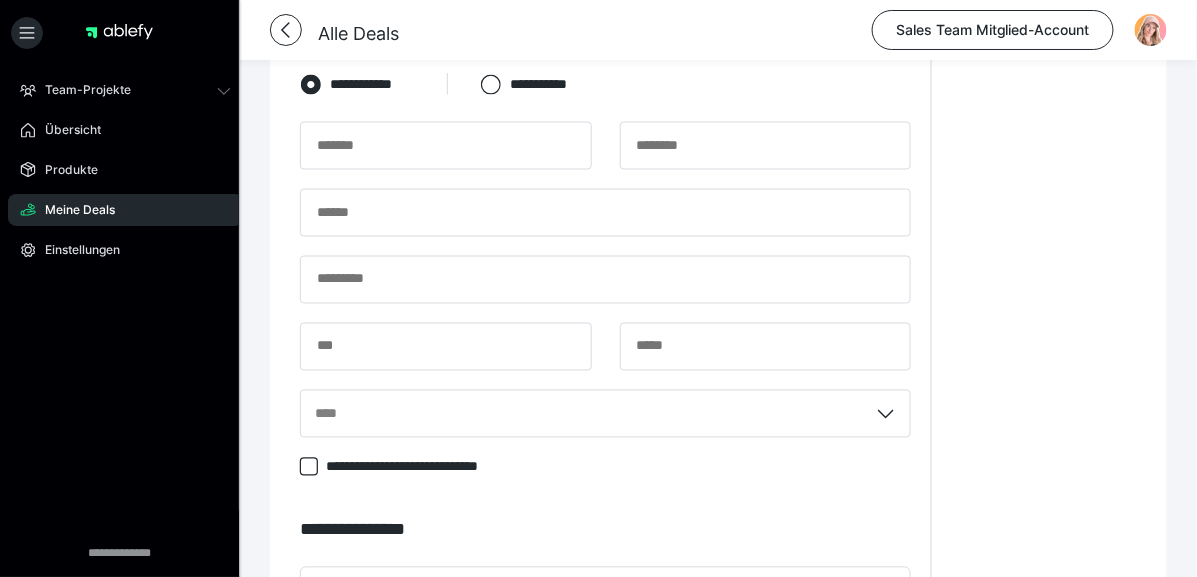 scroll, scrollTop: 770, scrollLeft: 0, axis: vertical 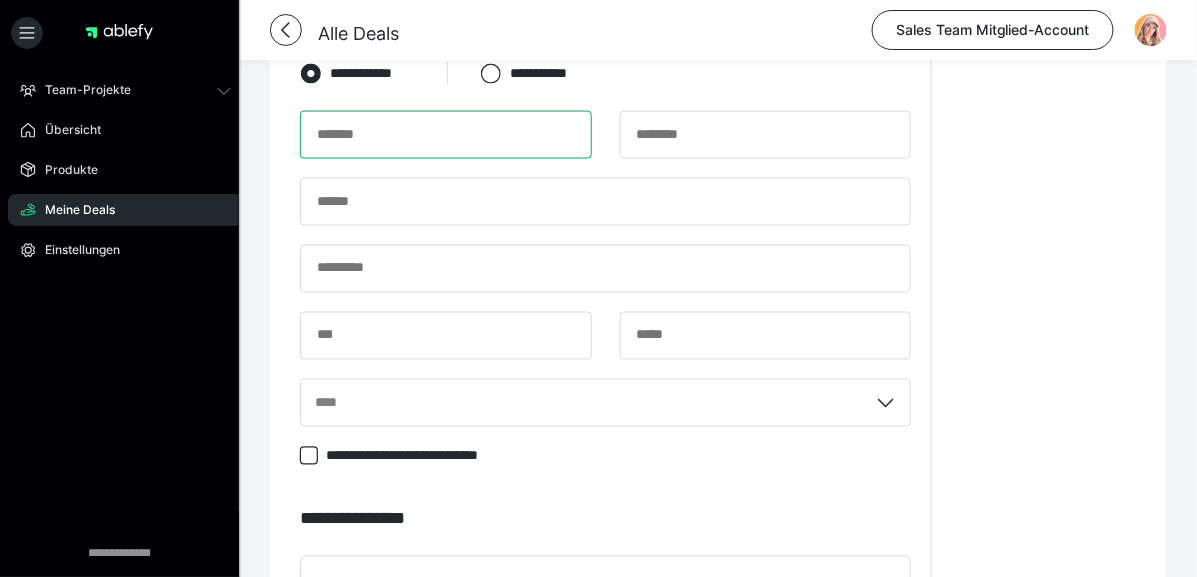 click at bounding box center (446, 135) 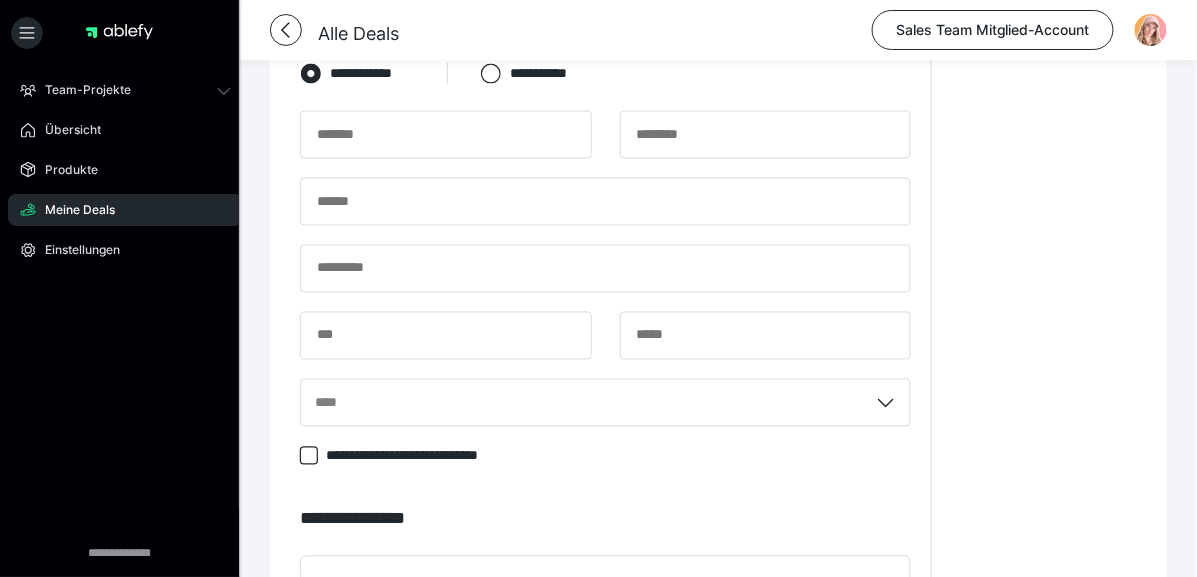 click on "**********" at bounding box center [1044, 190] 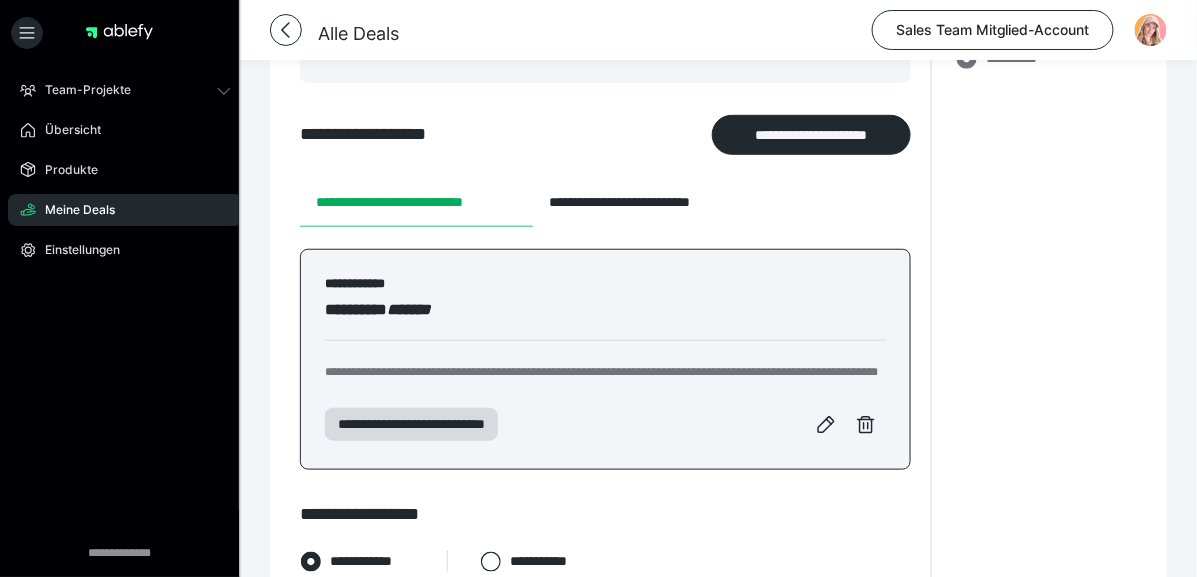 scroll, scrollTop: 288, scrollLeft: 0, axis: vertical 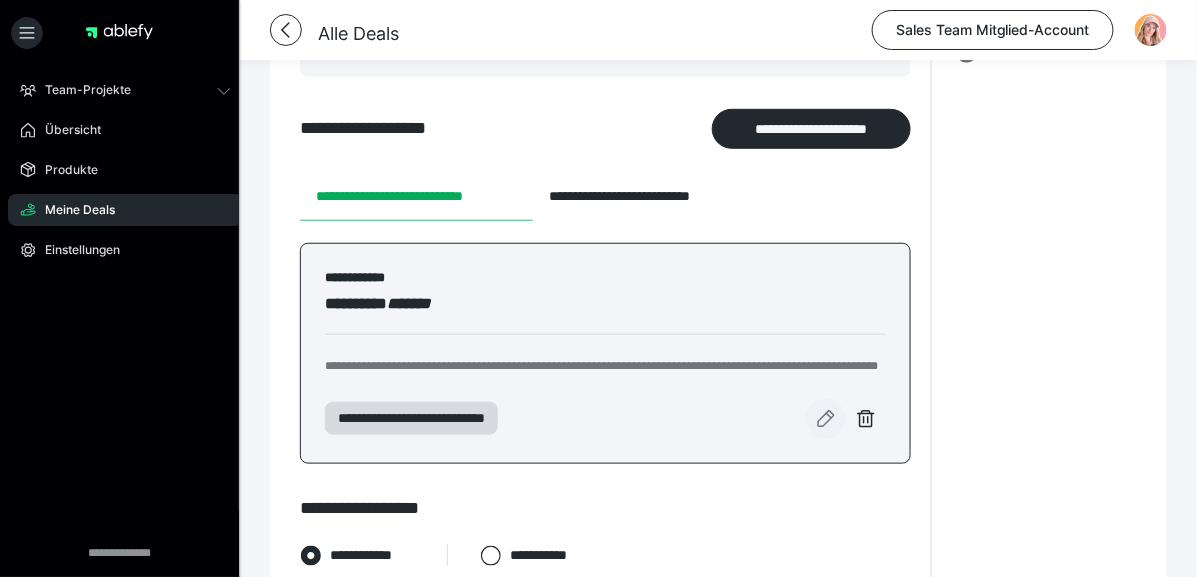 click 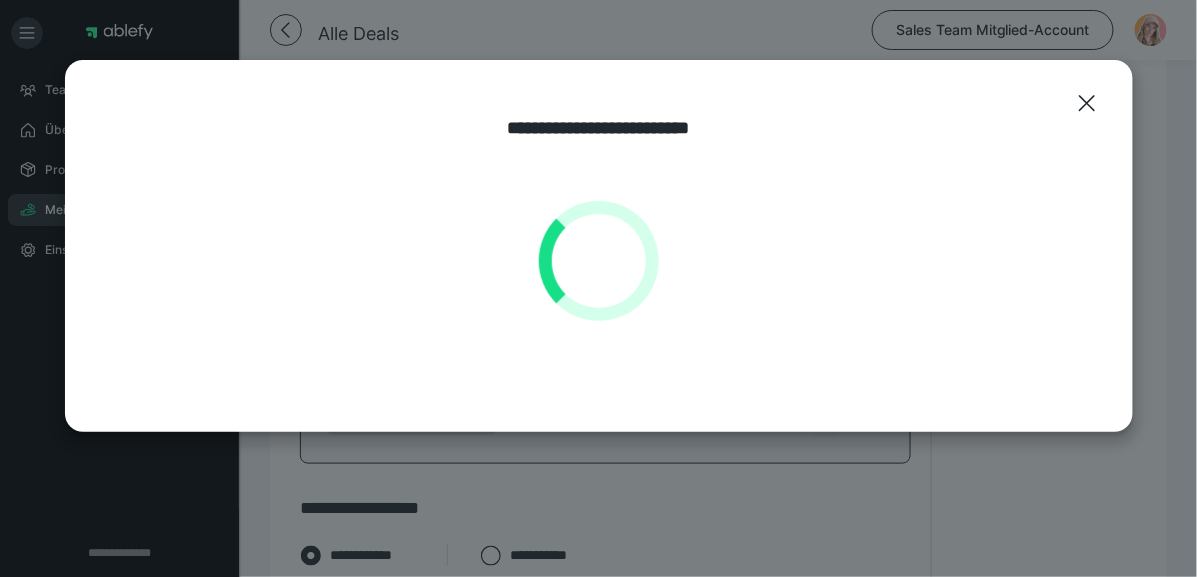 select on "*" 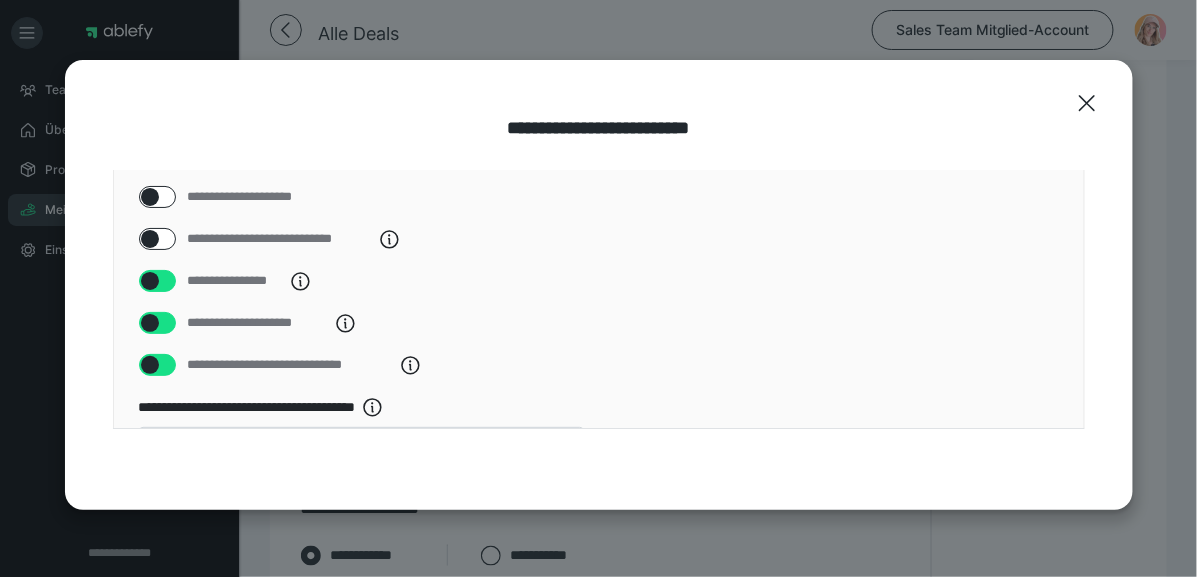 scroll, scrollTop: 0, scrollLeft: 0, axis: both 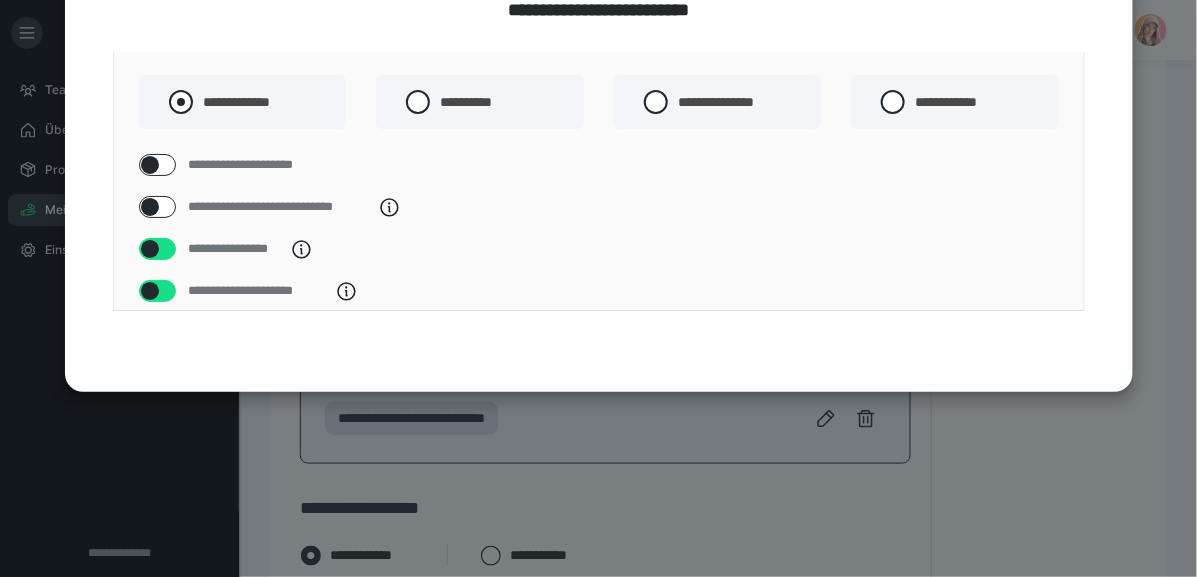 click at bounding box center (181, 102) 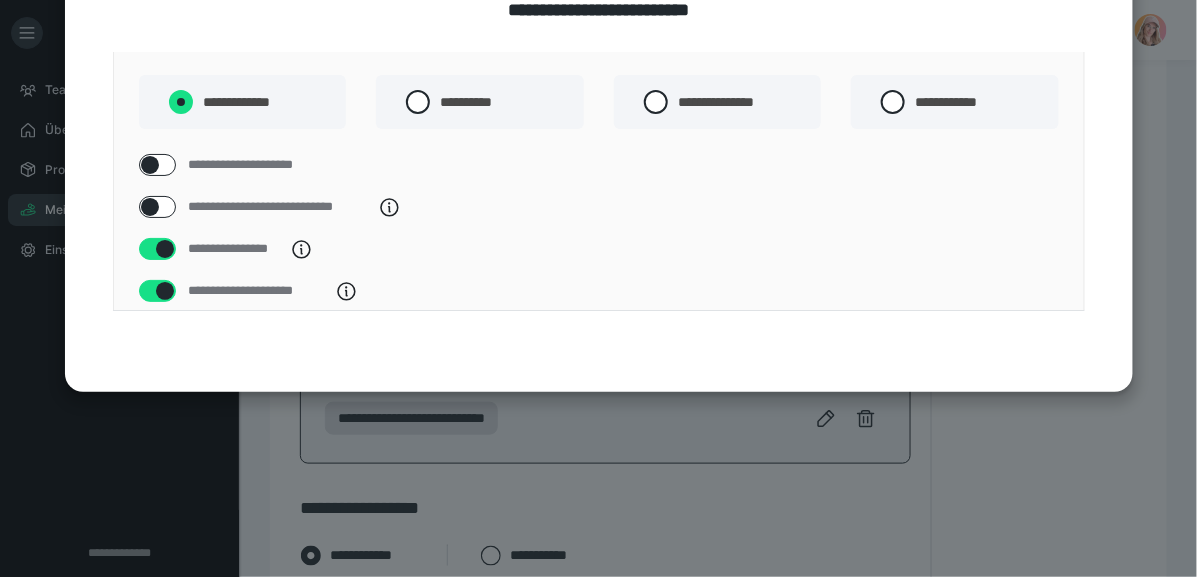 radio on "****" 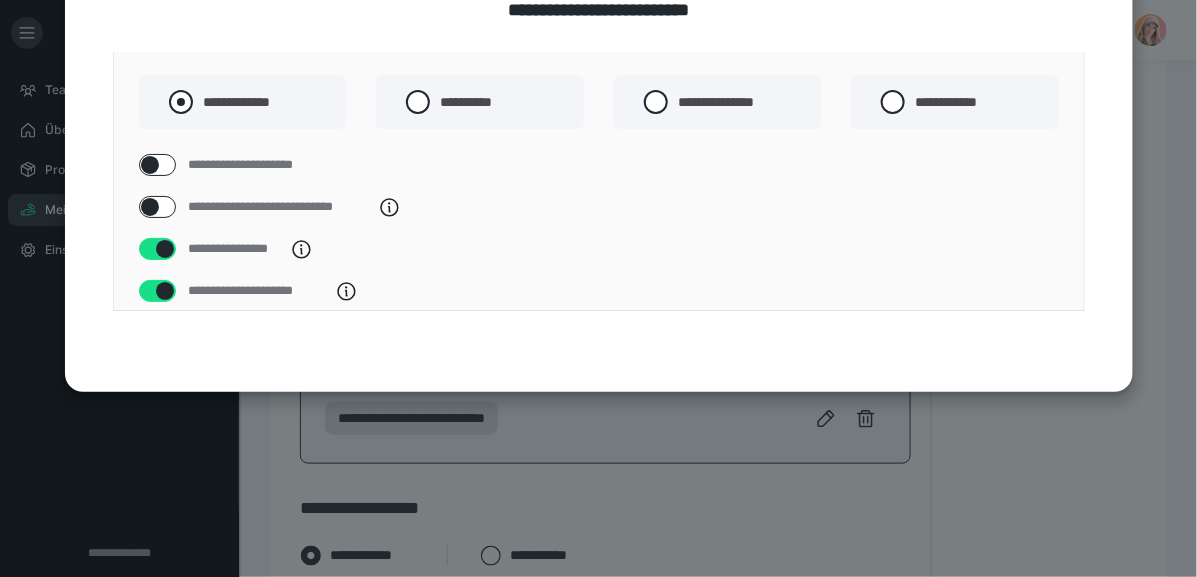 radio on "*****" 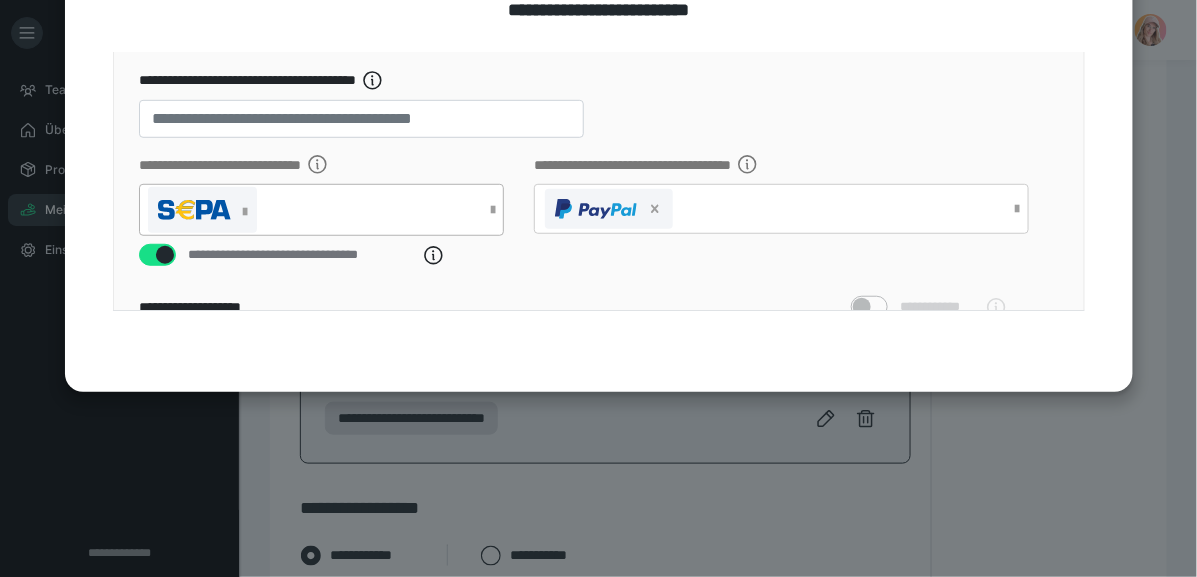 scroll, scrollTop: 296, scrollLeft: 0, axis: vertical 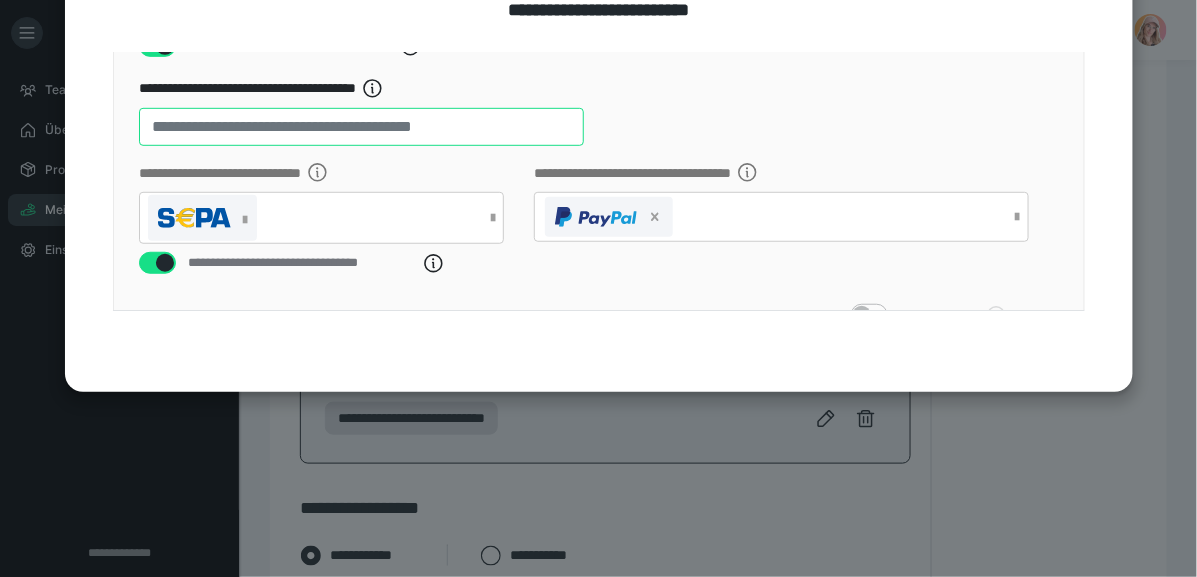 click on "**" at bounding box center (361, 127) 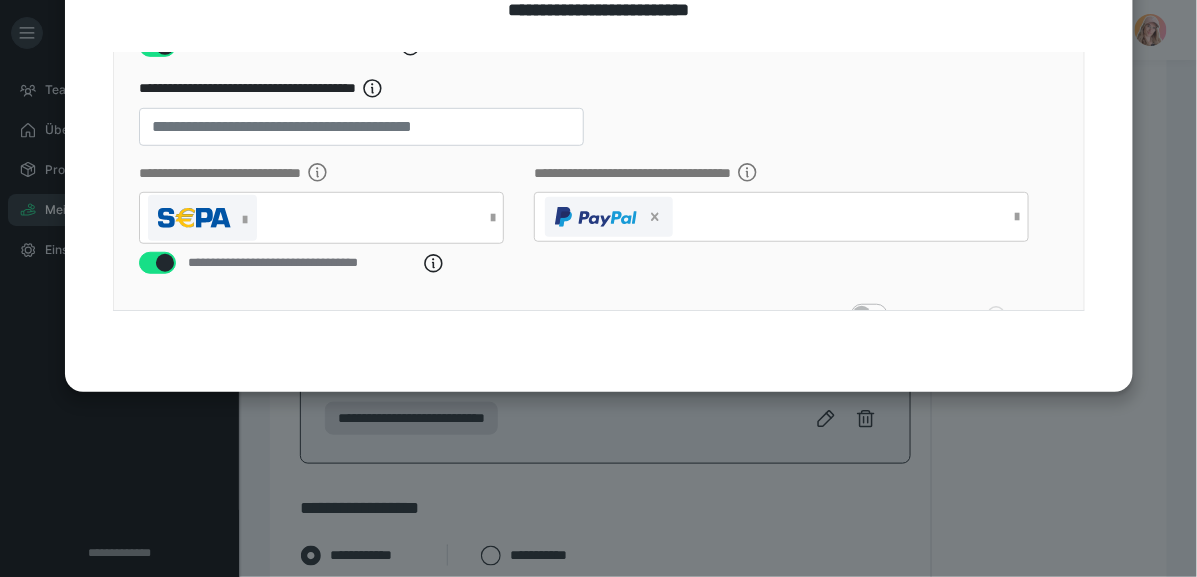 click on "**********" at bounding box center (322, 203) 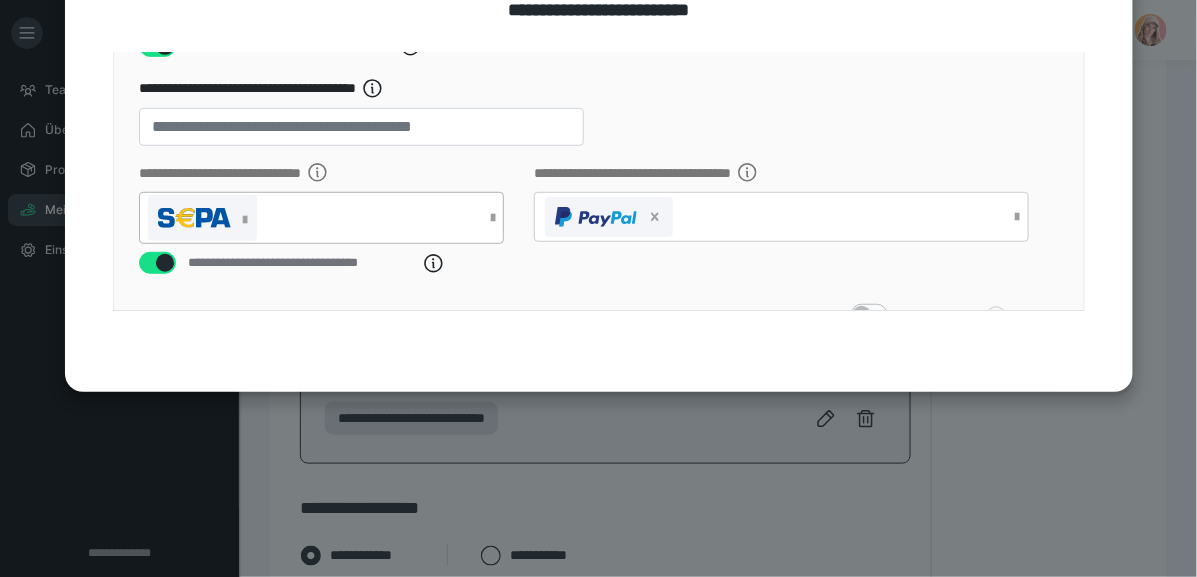 click at bounding box center [493, 218] 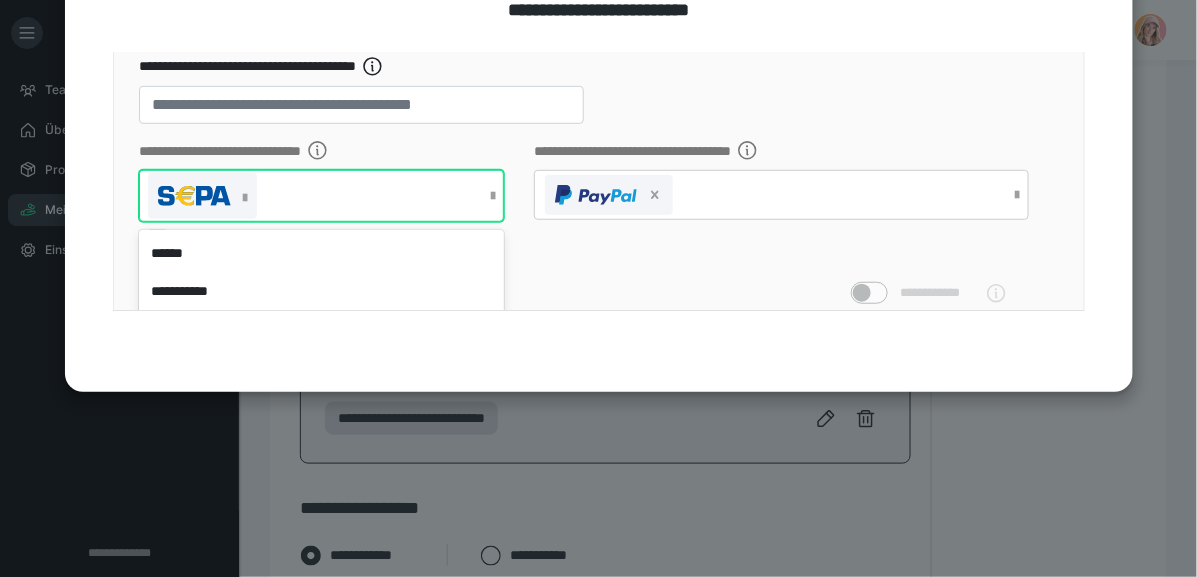 scroll, scrollTop: 330, scrollLeft: 0, axis: vertical 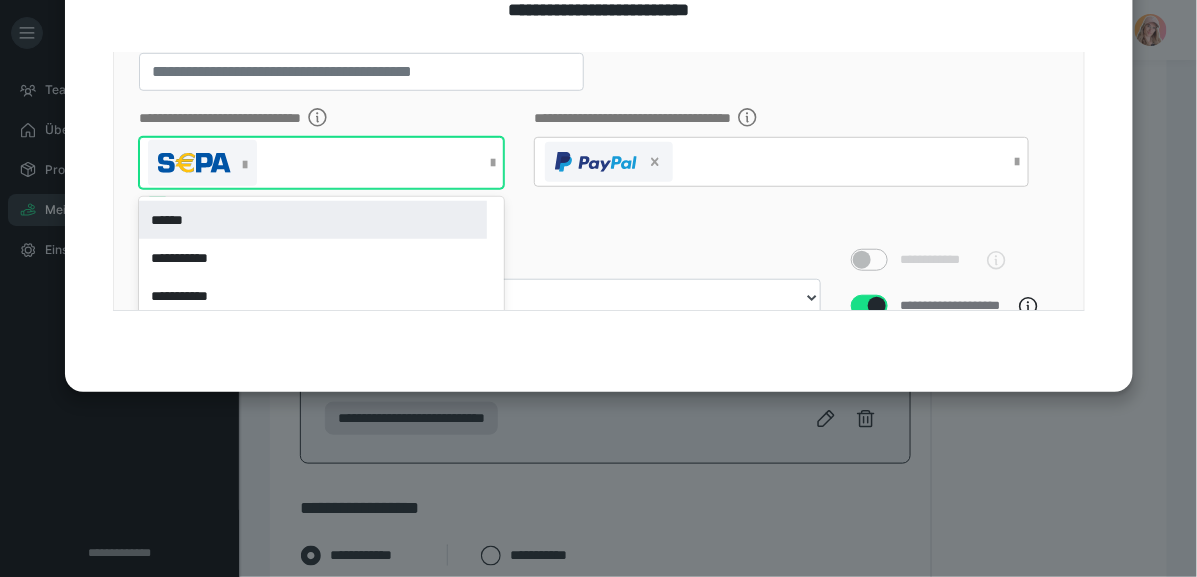 click on "******" at bounding box center (313, 220) 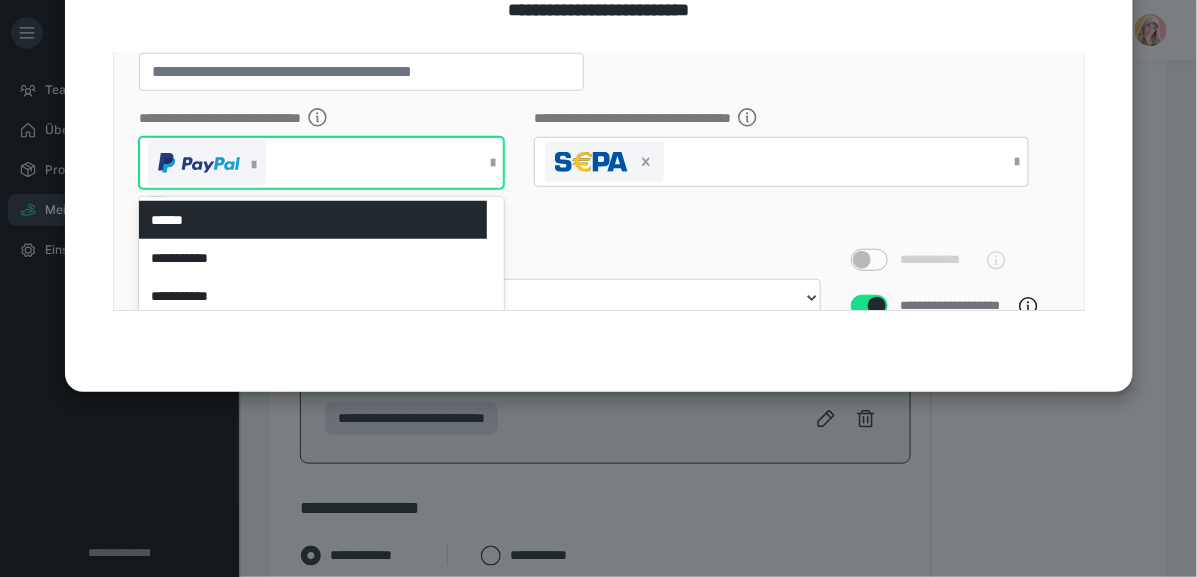 click on "**********" at bounding box center [781, 174] 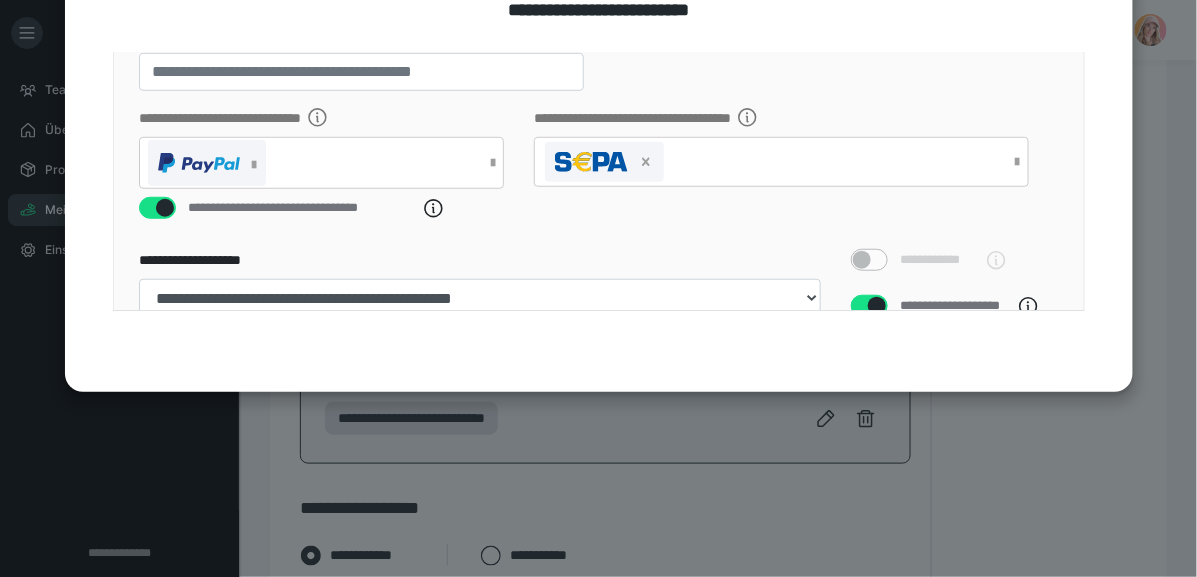 click on "**********" at bounding box center (781, 174) 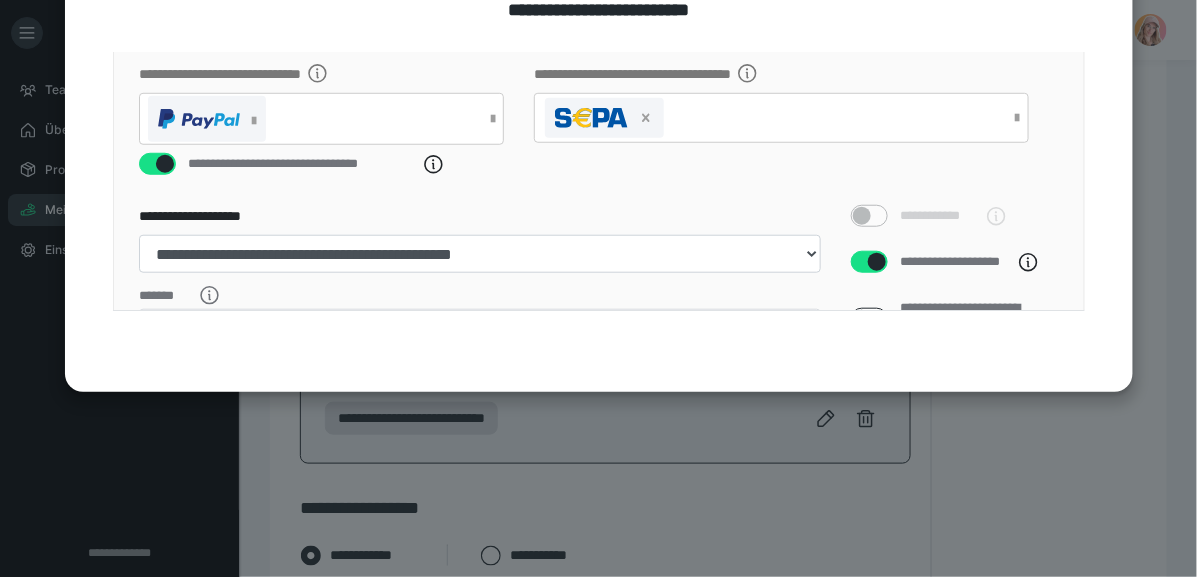 scroll, scrollTop: 381, scrollLeft: 0, axis: vertical 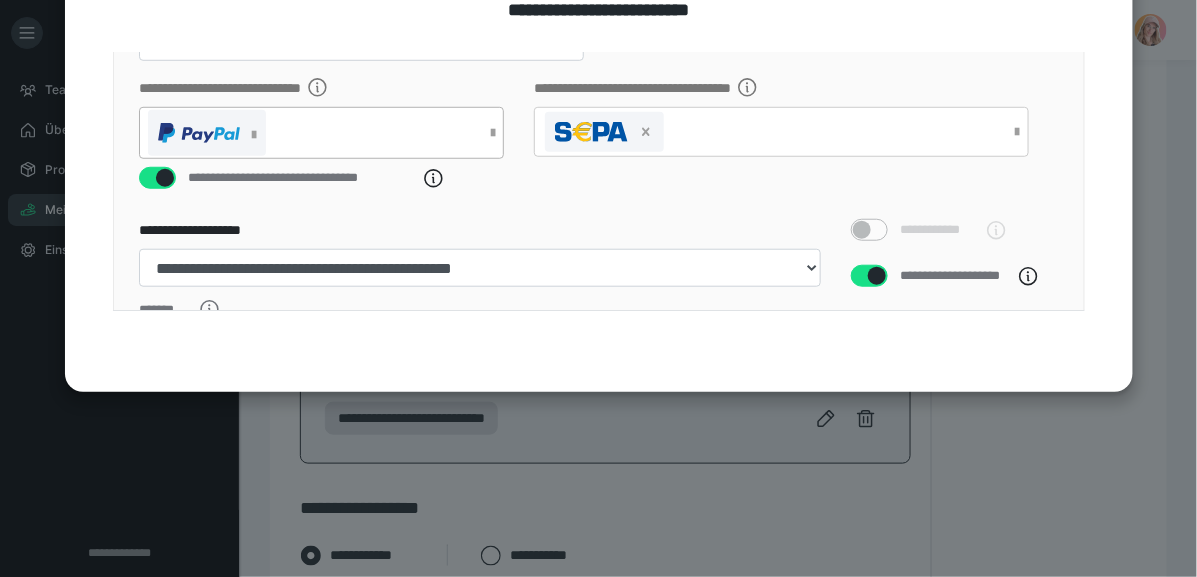 click at bounding box center (493, 133) 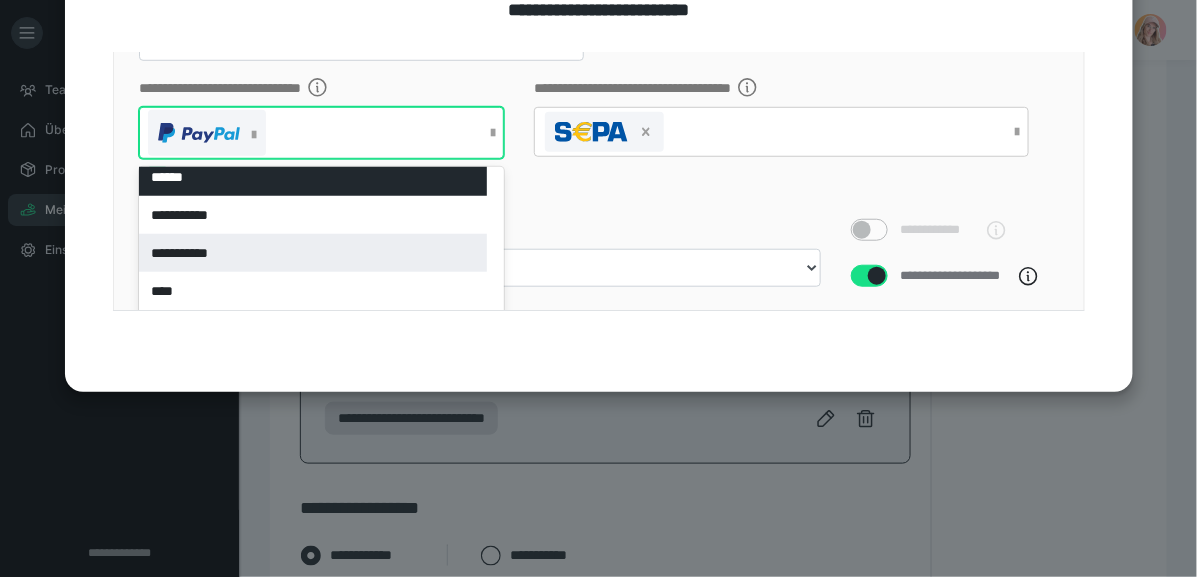 scroll, scrollTop: 88, scrollLeft: 0, axis: vertical 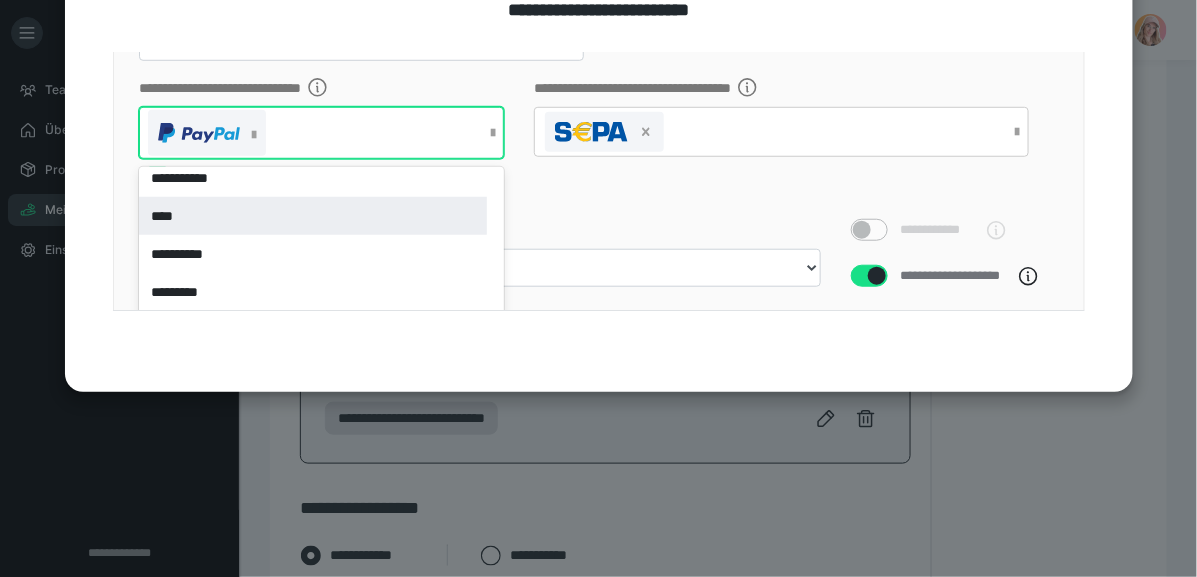click on "****" at bounding box center (313, 216) 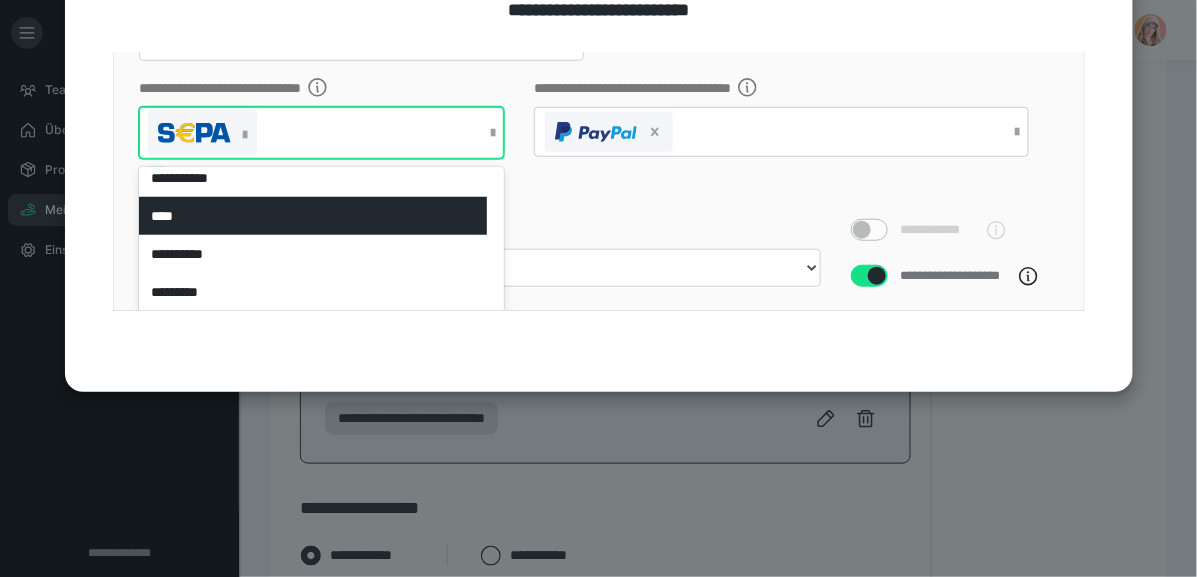 click on "**********" at bounding box center (781, 144) 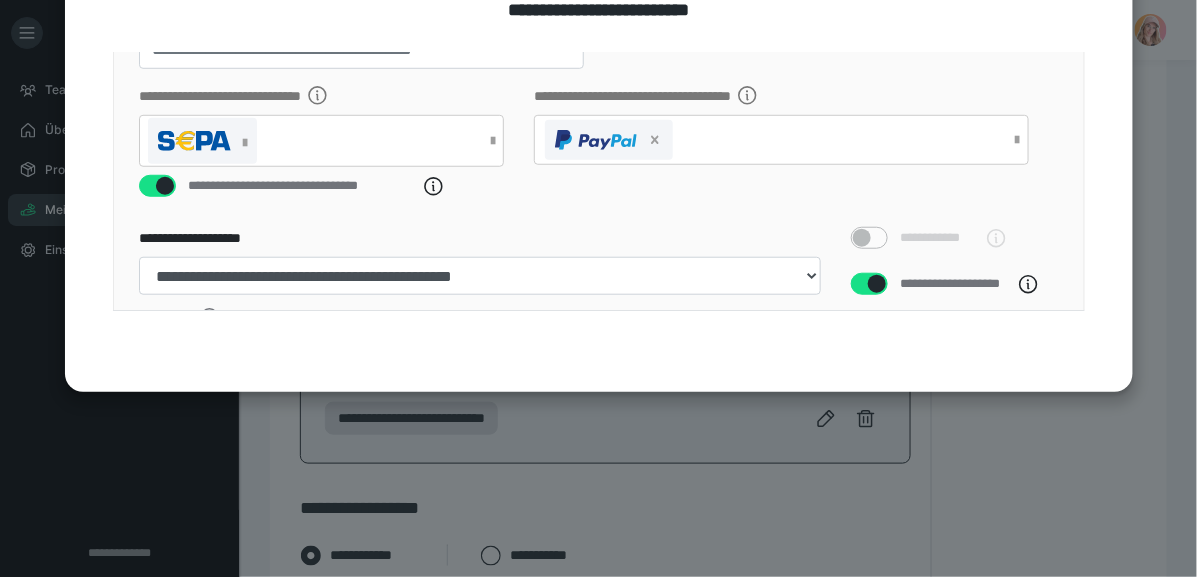 scroll, scrollTop: 371, scrollLeft: 0, axis: vertical 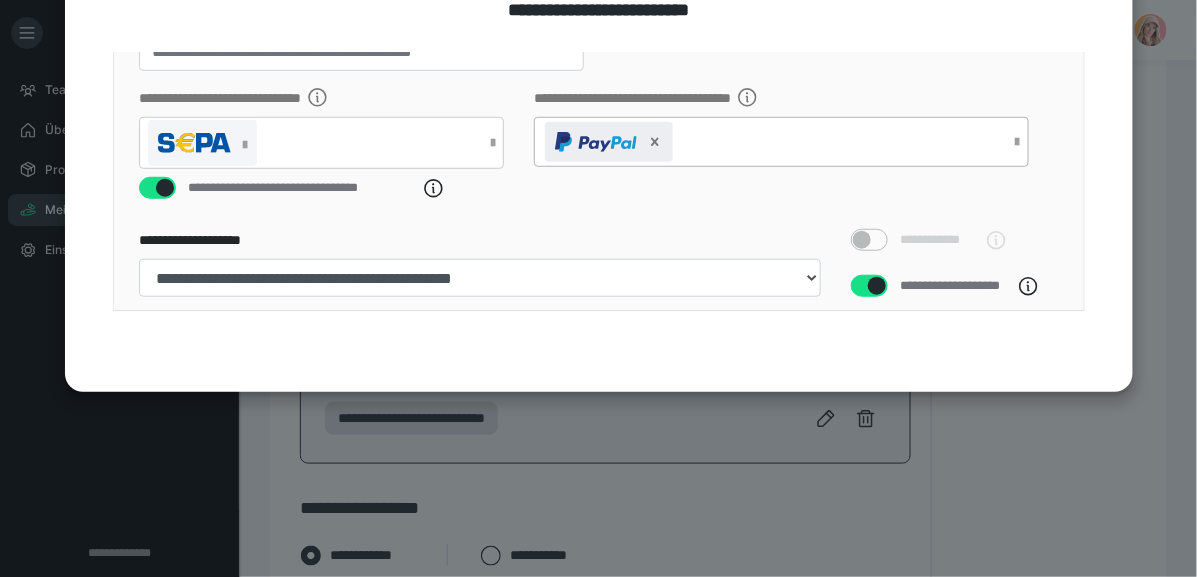 click 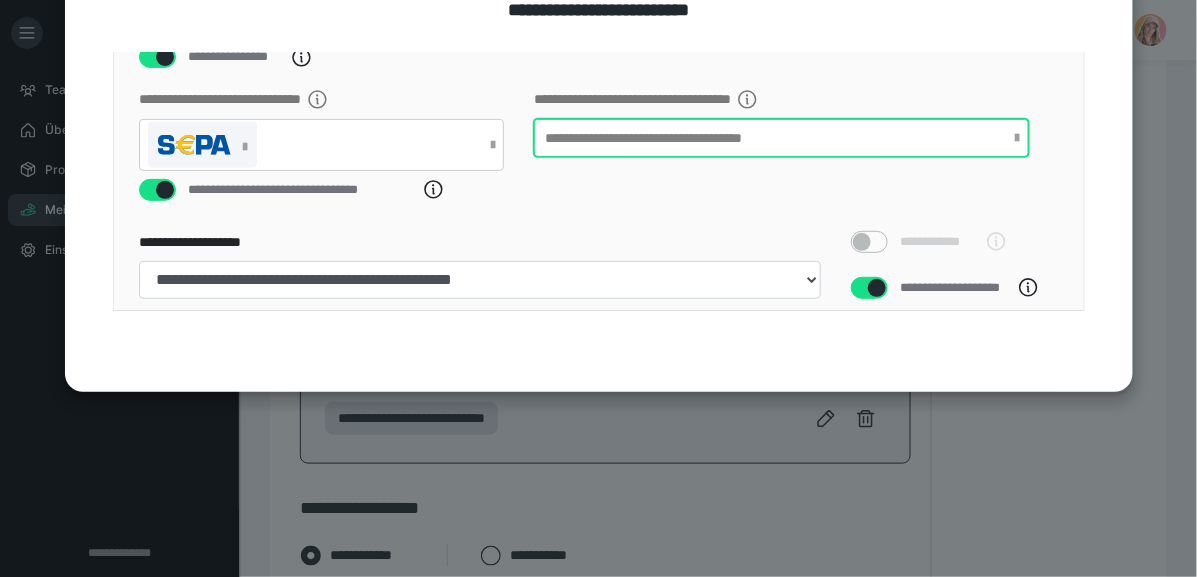 click on "**********" at bounding box center (781, 155) 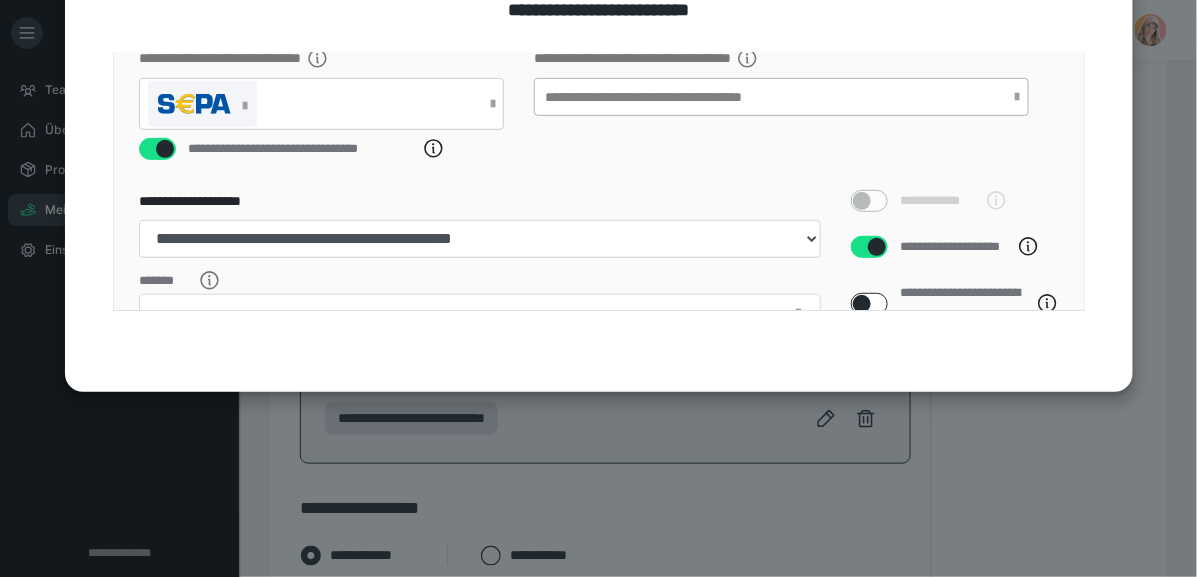 scroll, scrollTop: 251, scrollLeft: 0, axis: vertical 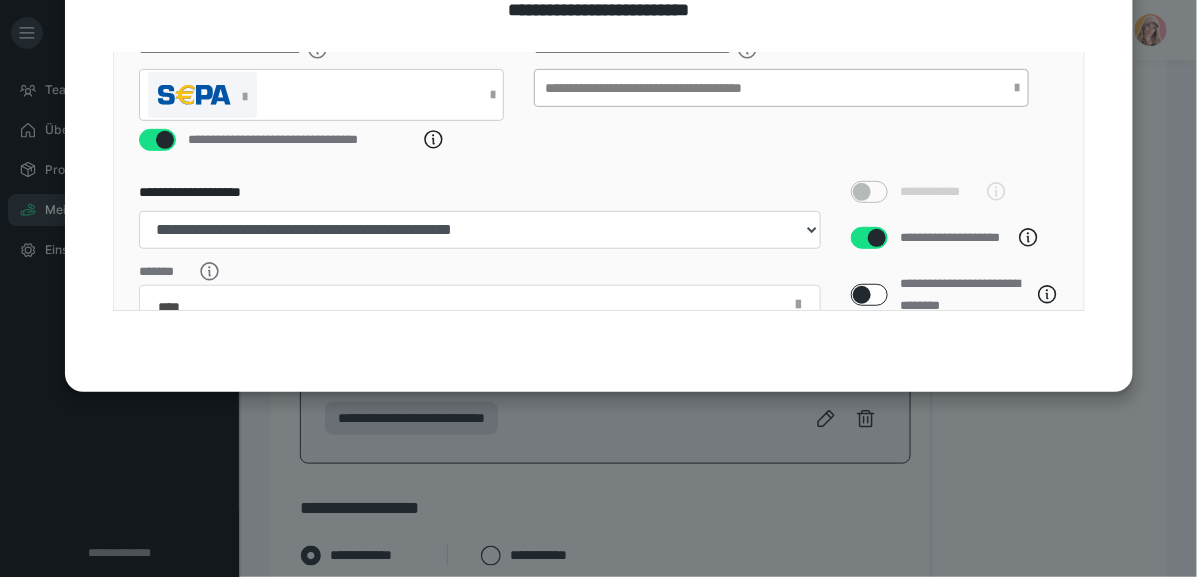 click on "**********" at bounding box center (781, 88) 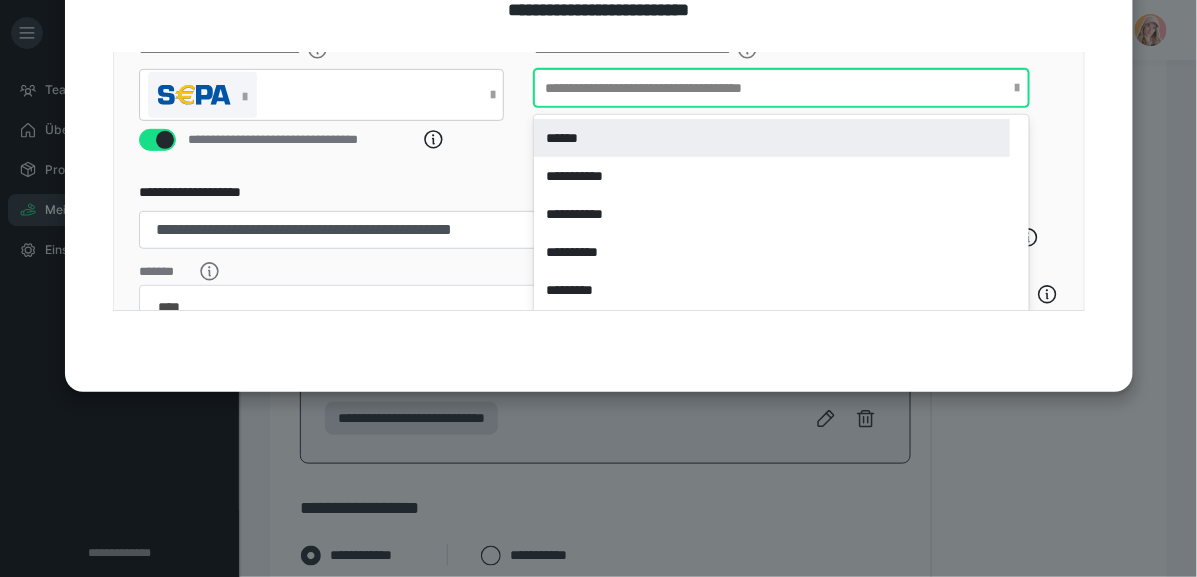 click on "******" at bounding box center [772, 138] 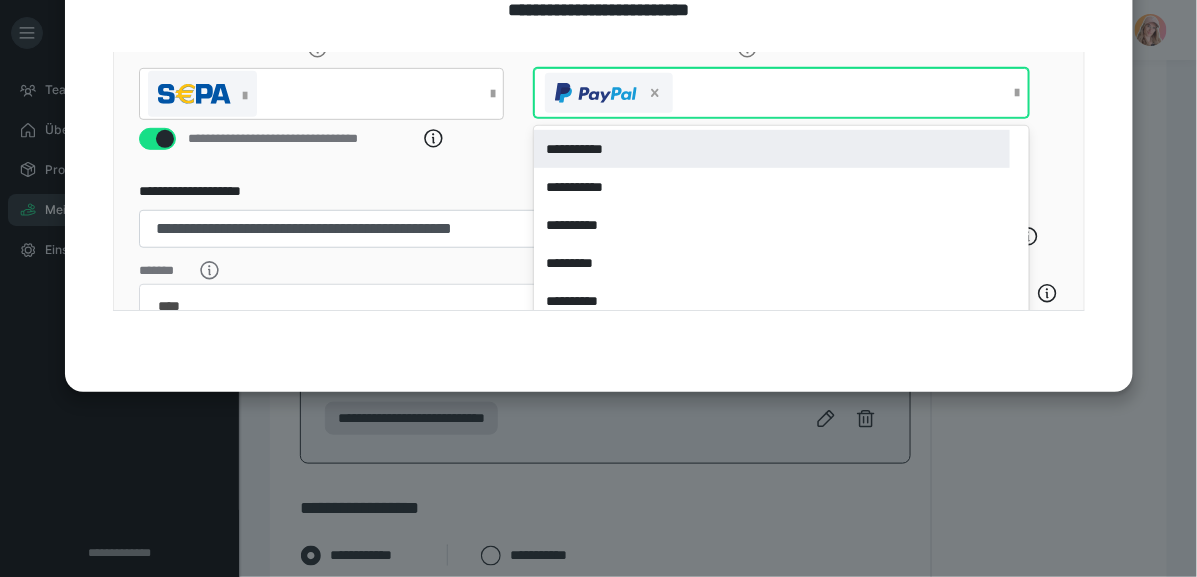 click at bounding box center [771, 93] 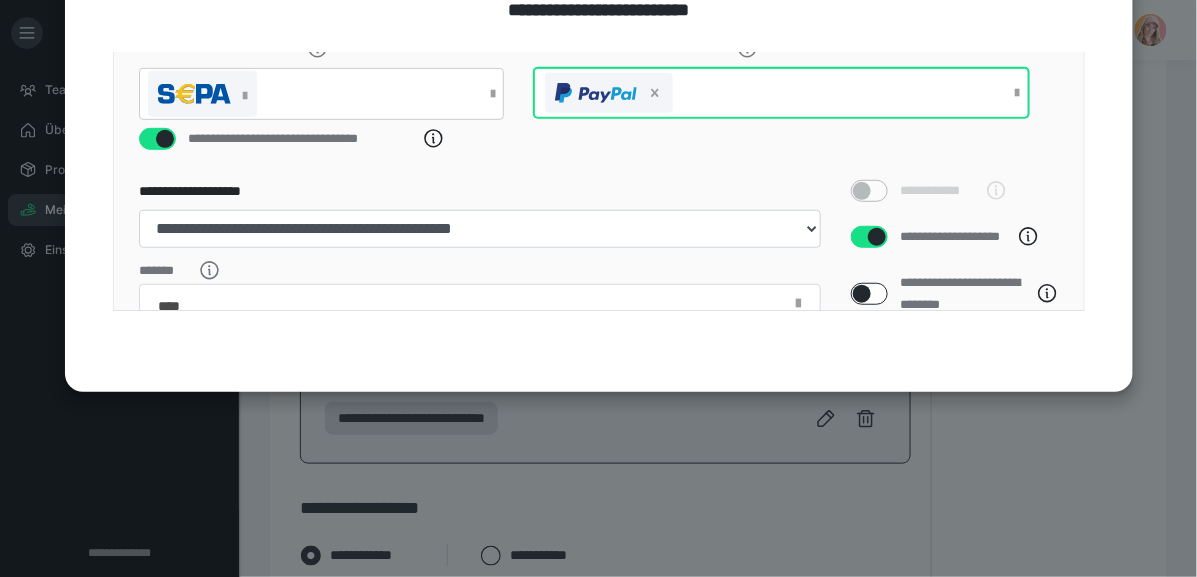 click at bounding box center (771, 93) 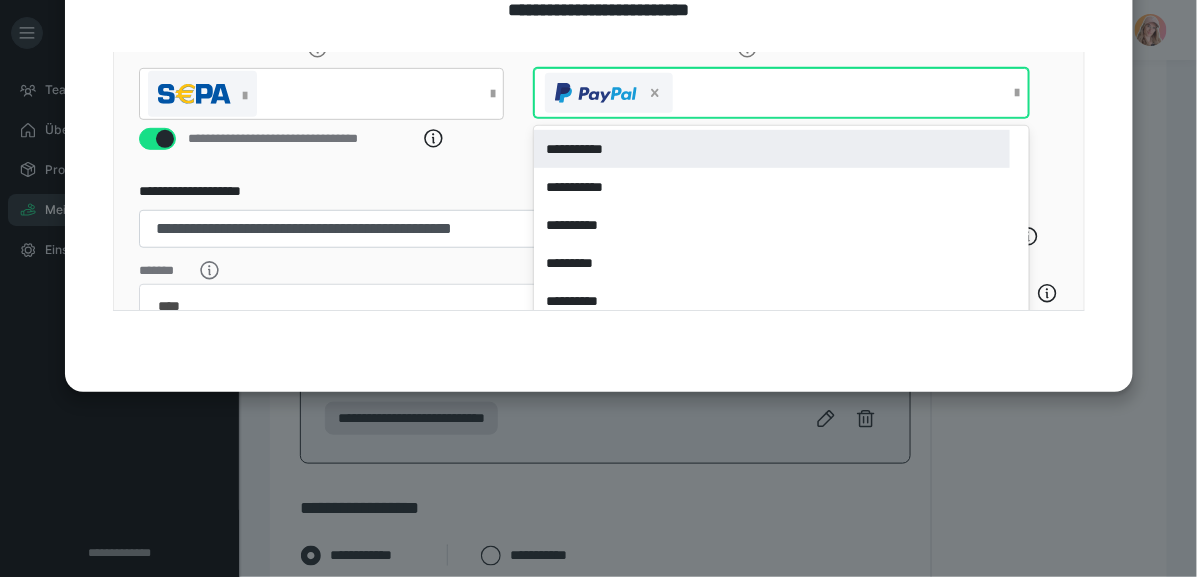 click on "**********" at bounding box center [772, 149] 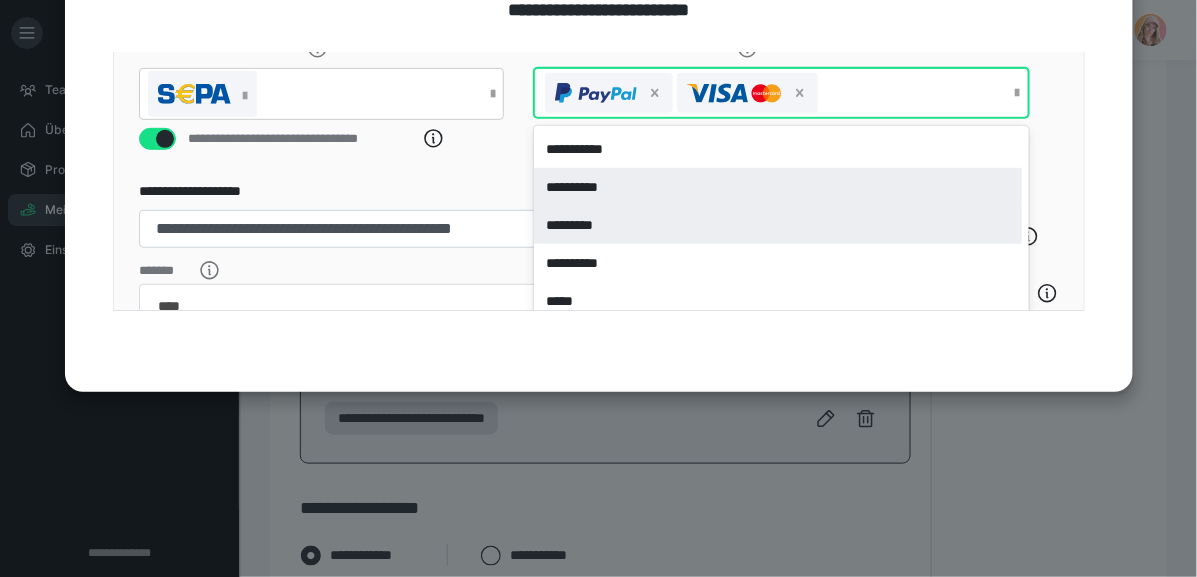 drag, startPoint x: 606, startPoint y: 211, endPoint x: 630, endPoint y: 201, distance: 26 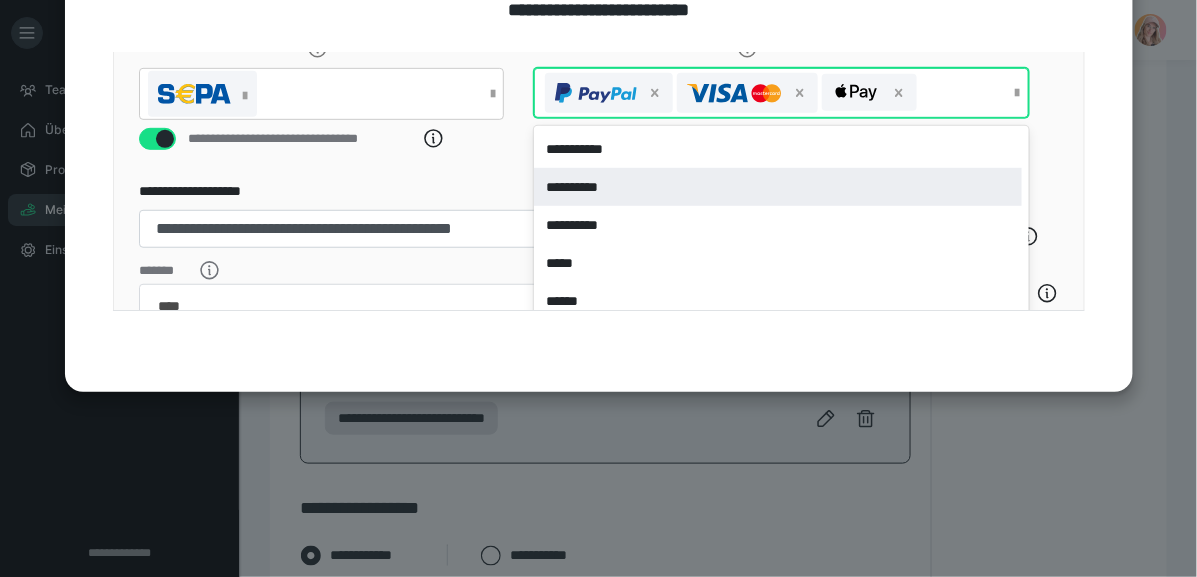 click on "**********" at bounding box center [480, 214] 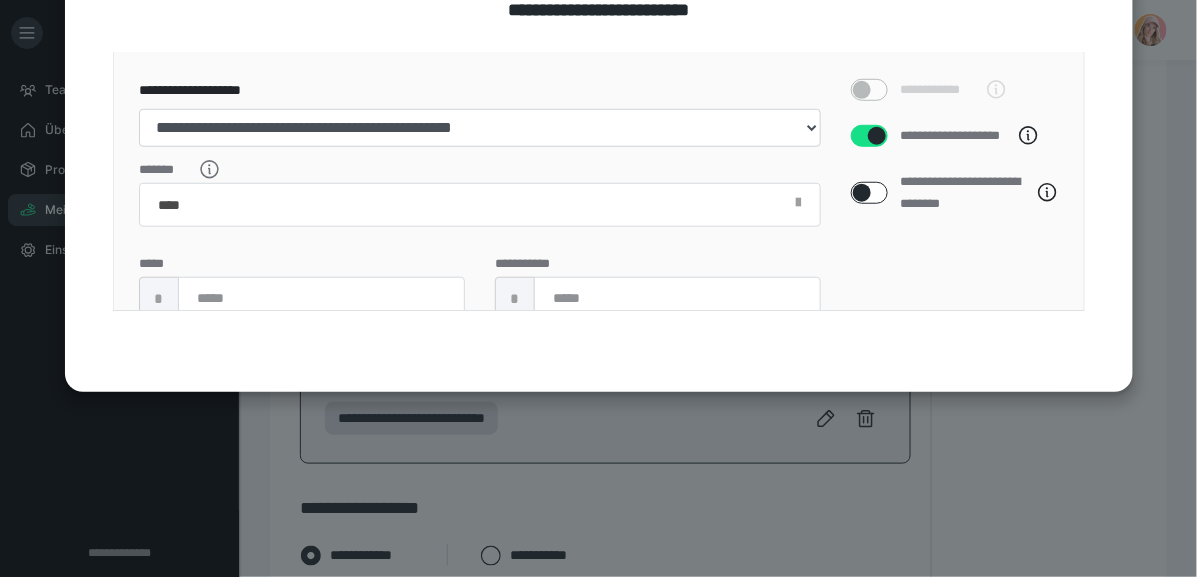 scroll, scrollTop: 407, scrollLeft: 0, axis: vertical 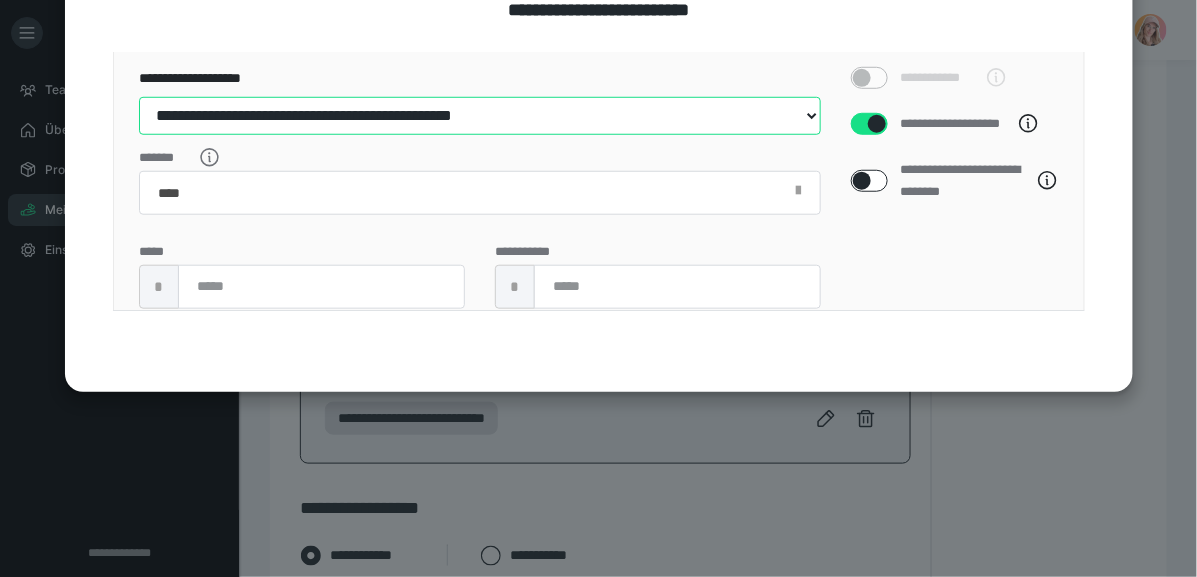 click on "**********" at bounding box center [480, 116] 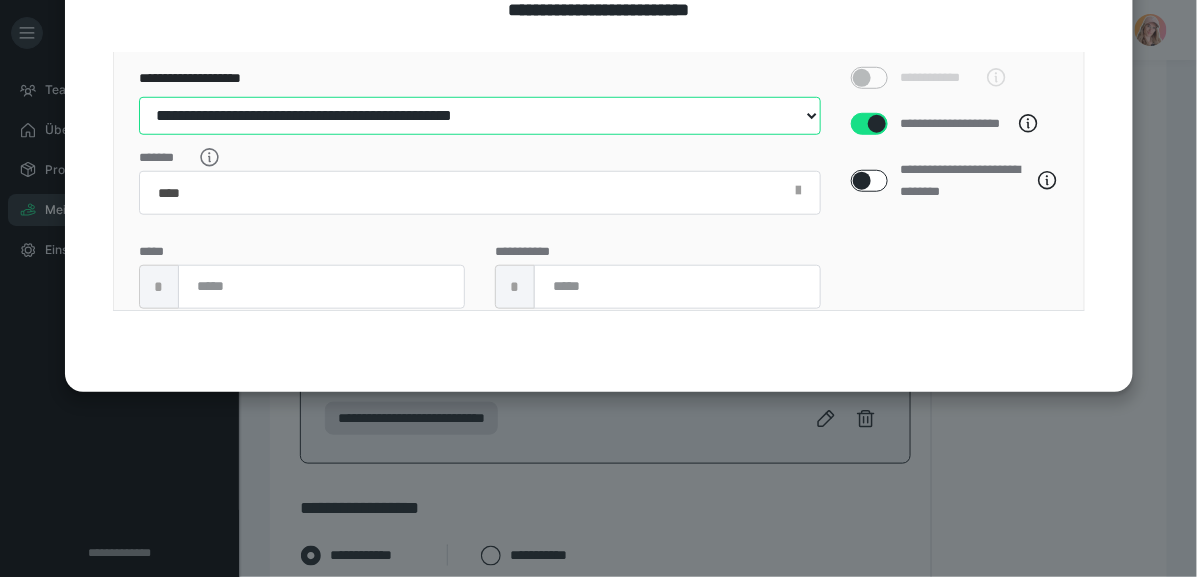 select on "**" 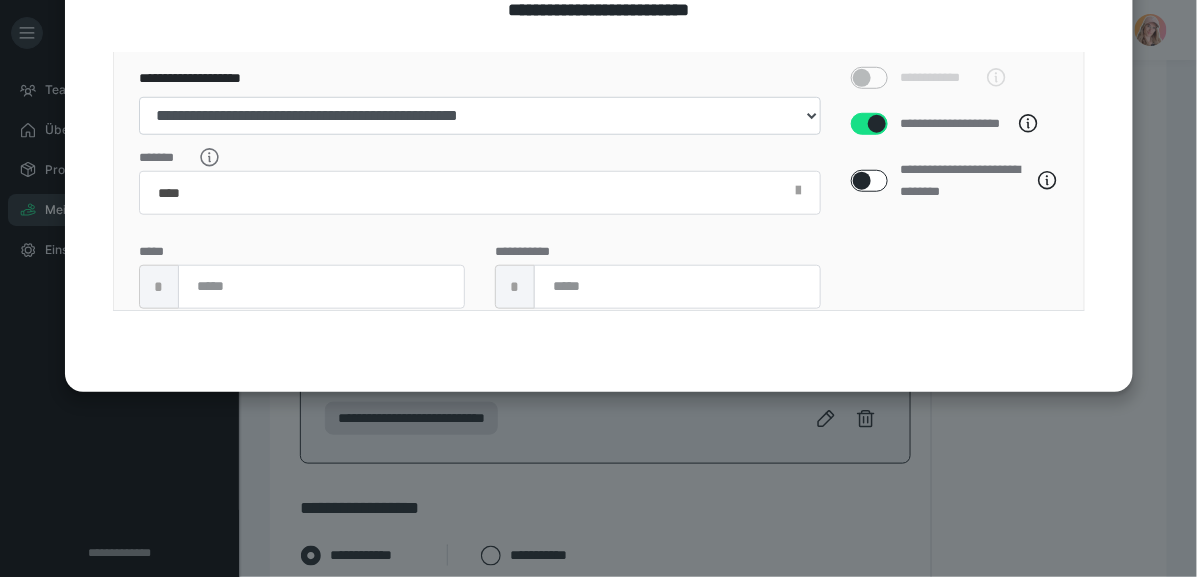 click on "*******" at bounding box center (480, 183) 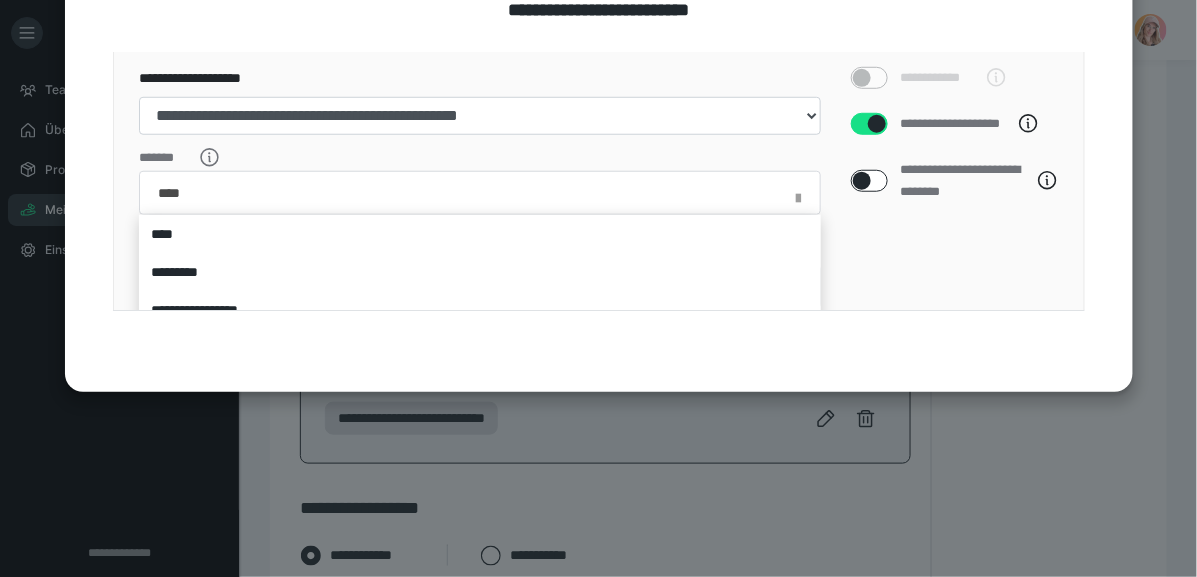 click on "*******" at bounding box center (480, 183) 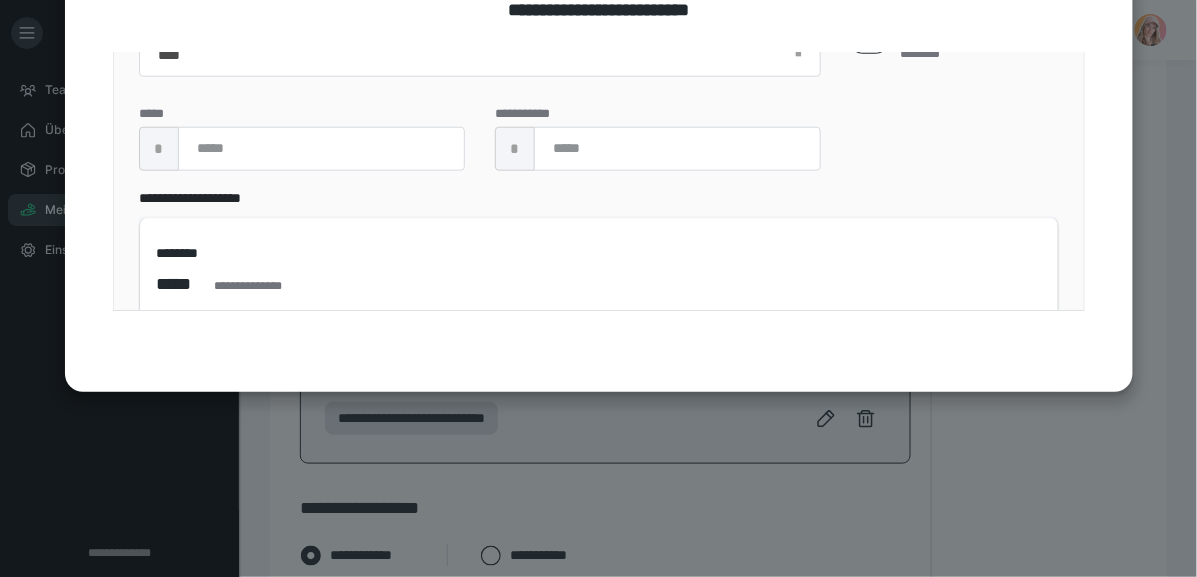 scroll, scrollTop: 558, scrollLeft: 0, axis: vertical 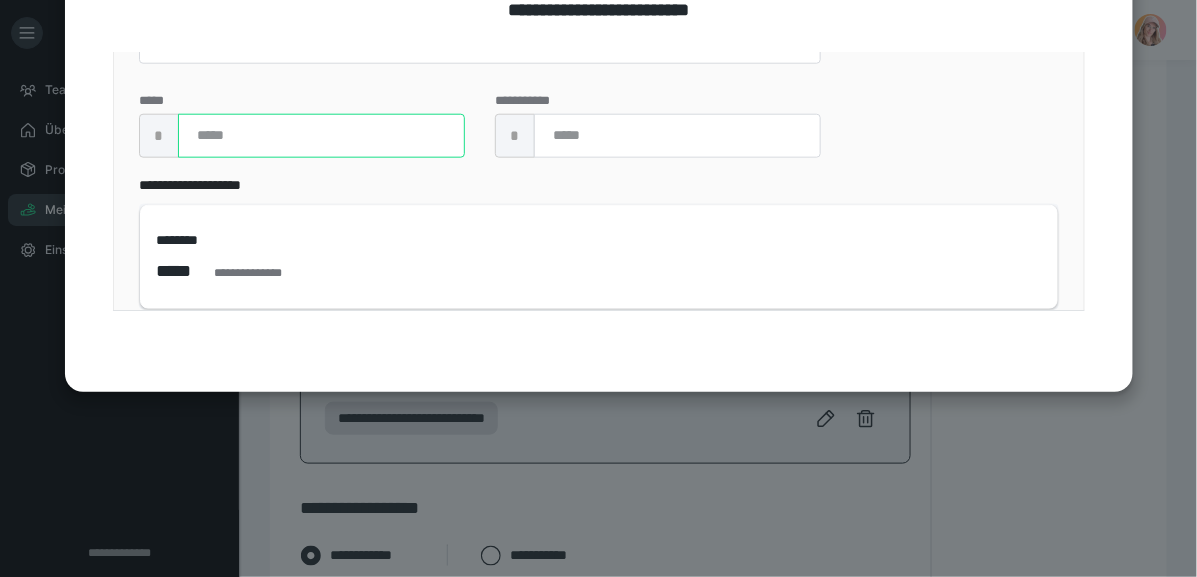 click at bounding box center [321, 136] 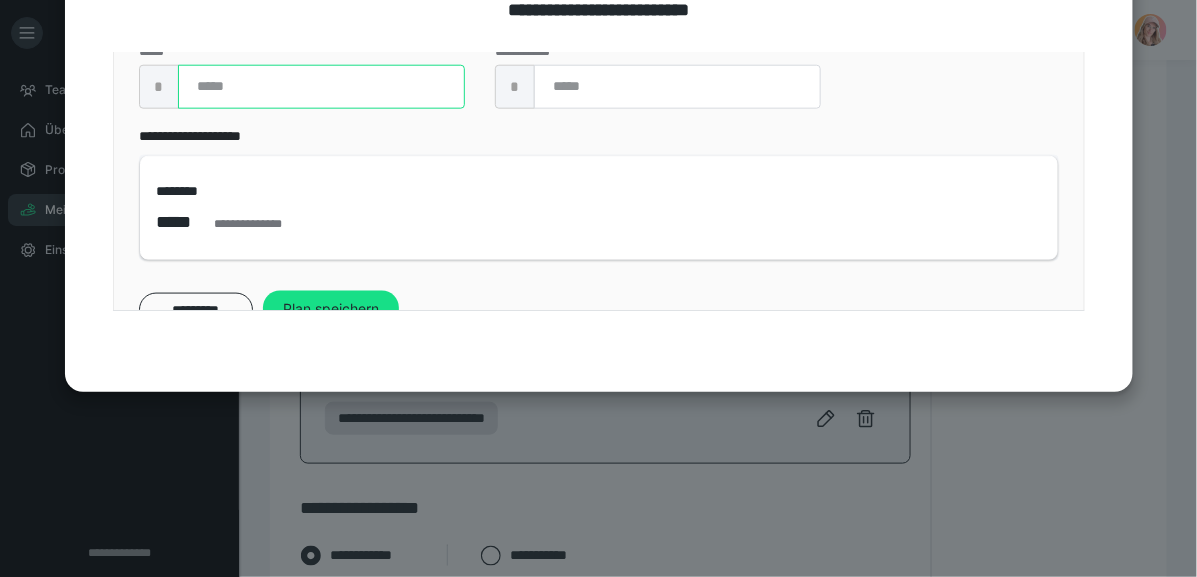 scroll, scrollTop: 603, scrollLeft: 0, axis: vertical 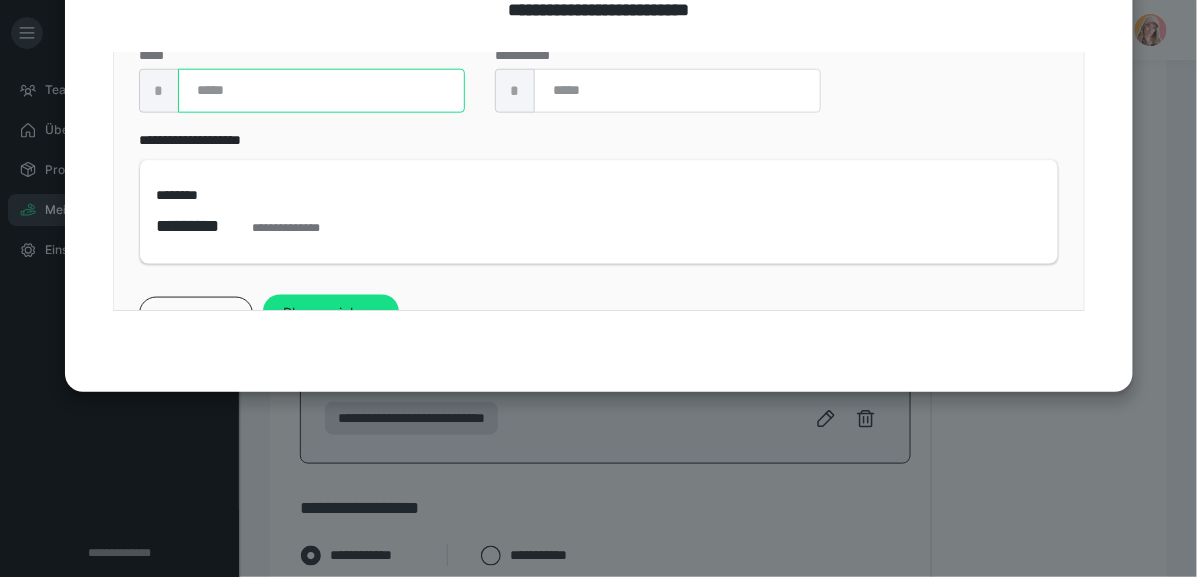 type on "****" 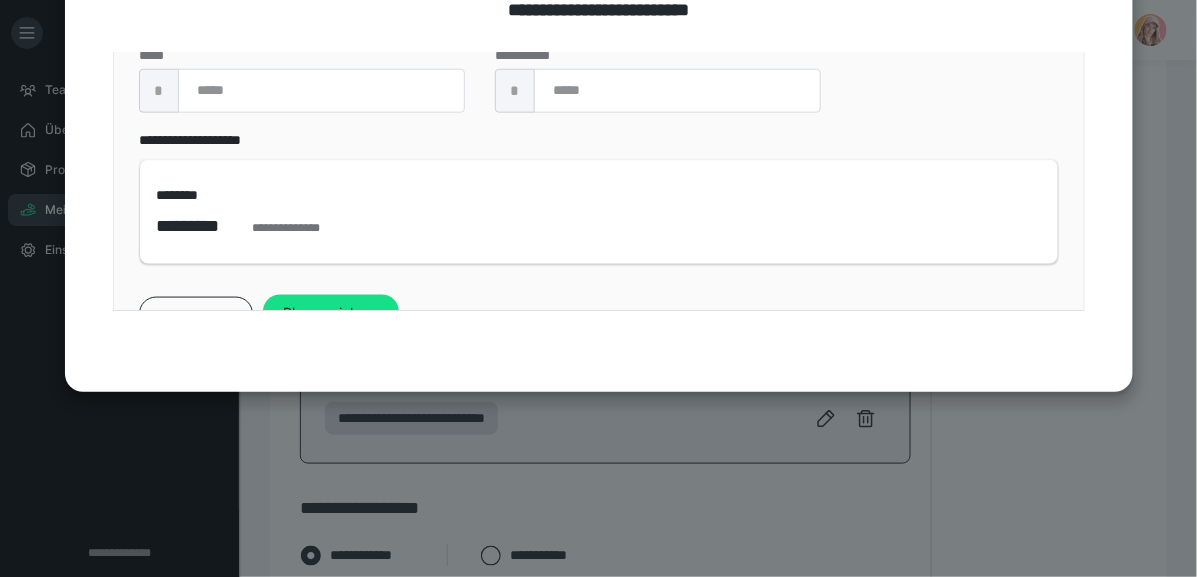 click on "**********" at bounding box center (599, 197) 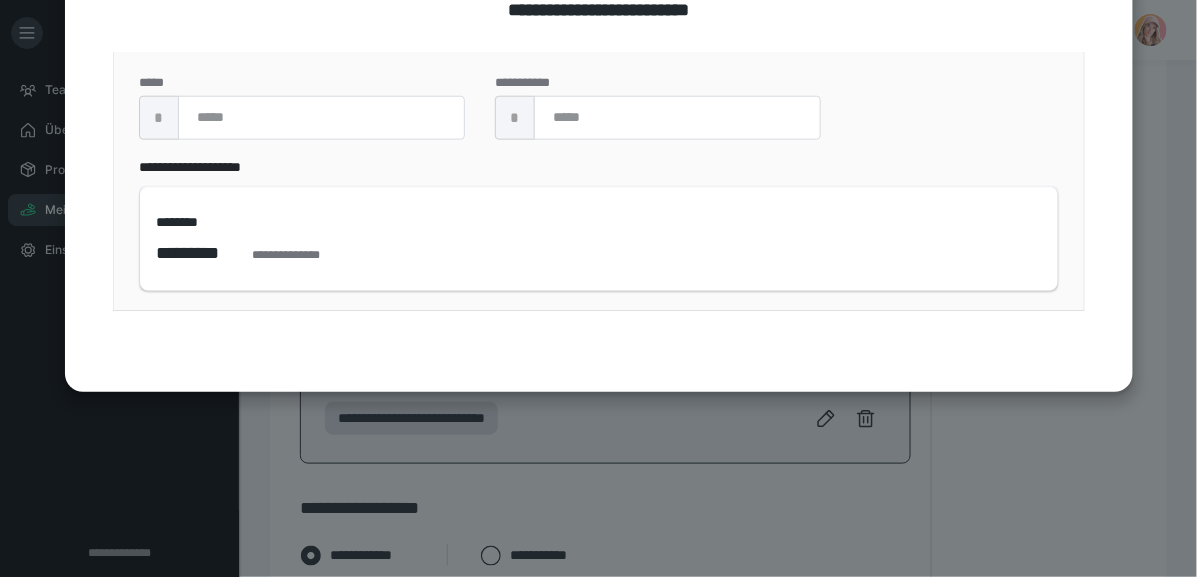 scroll, scrollTop: 614, scrollLeft: 0, axis: vertical 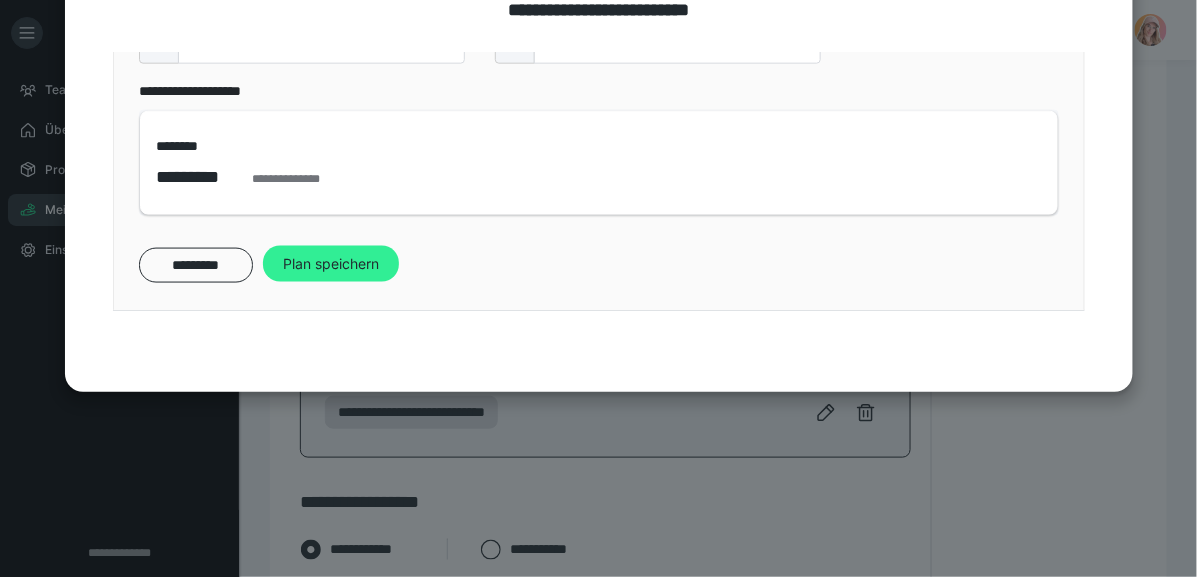 click on "Plan speichern" at bounding box center [331, 264] 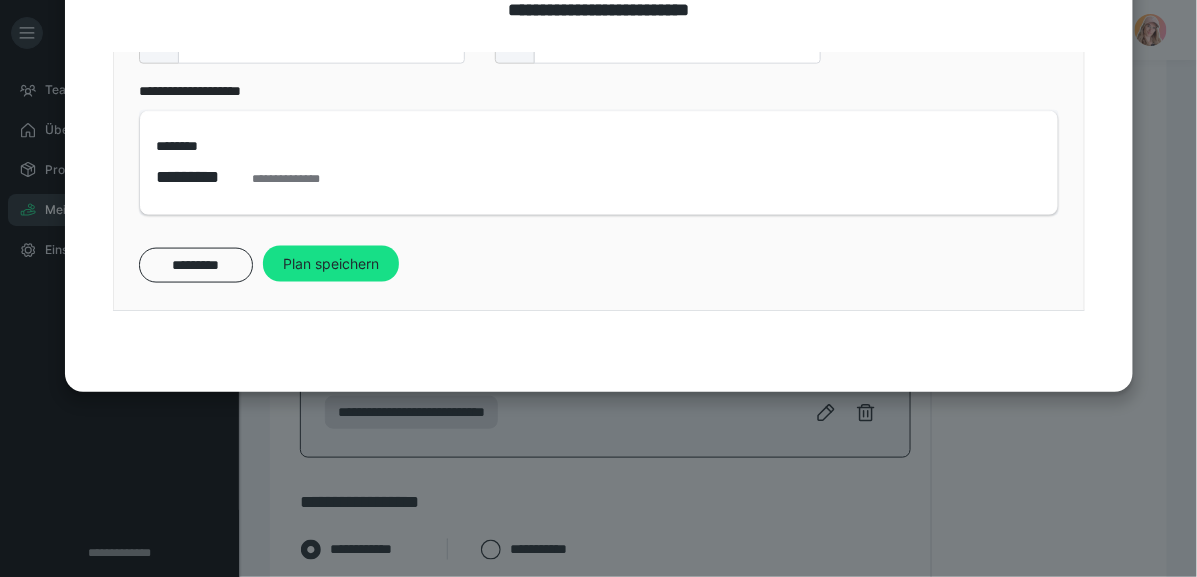 scroll, scrollTop: 0, scrollLeft: 0, axis: both 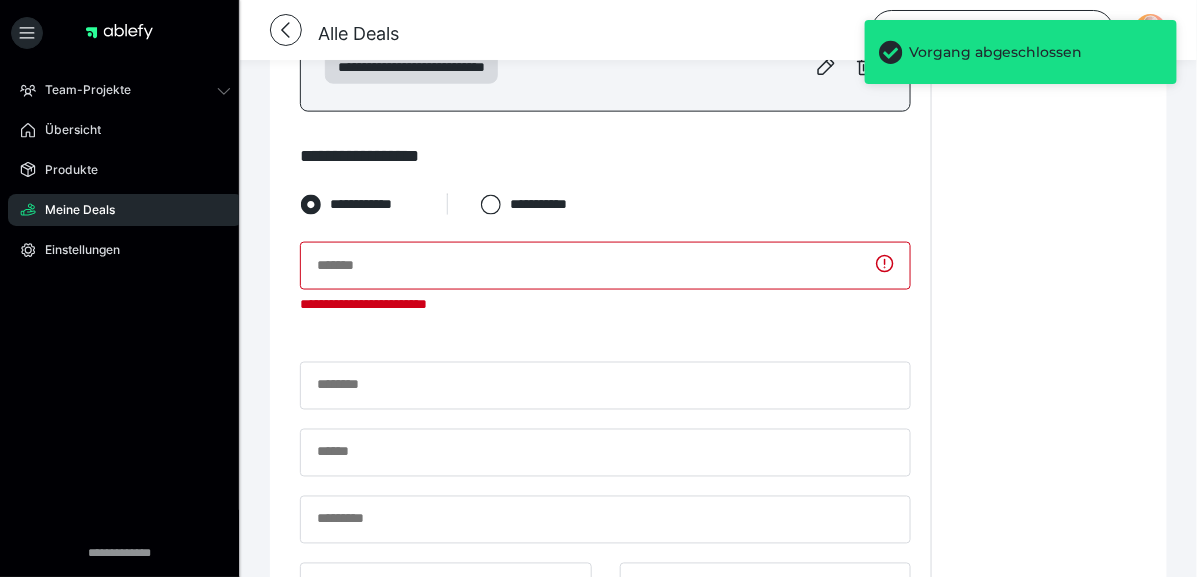 click on "**********" at bounding box center [605, 460] 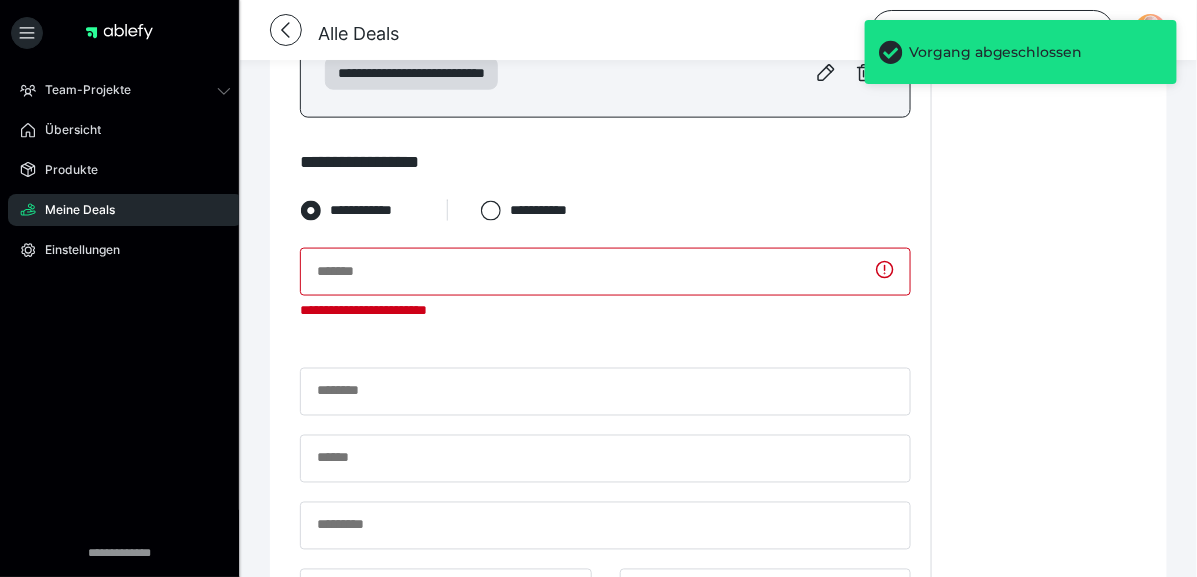 scroll, scrollTop: 818, scrollLeft: 0, axis: vertical 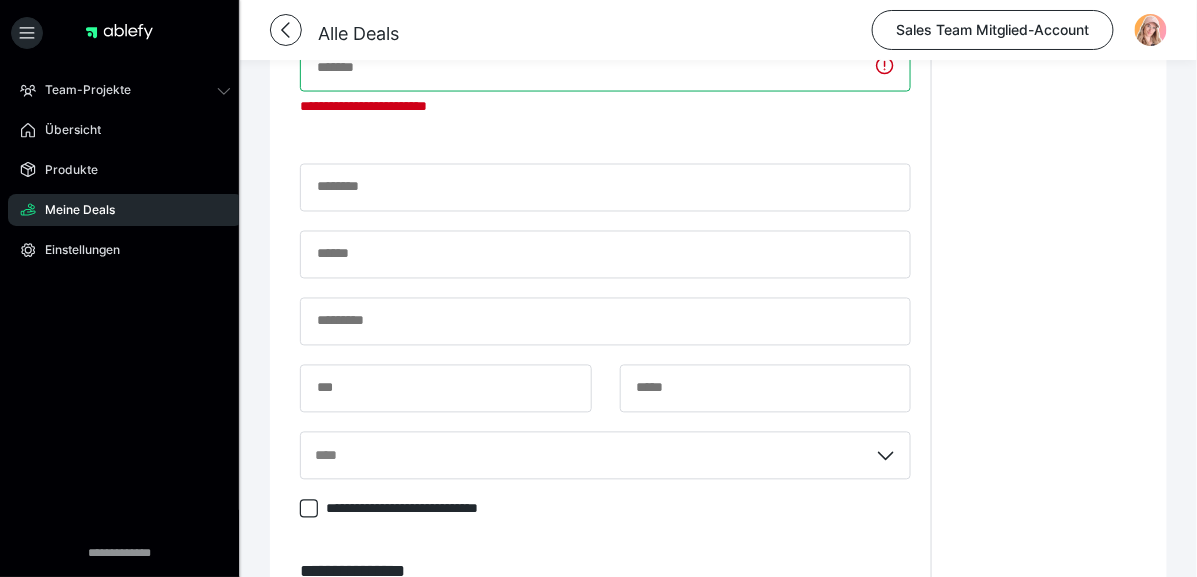 click at bounding box center [605, 68] 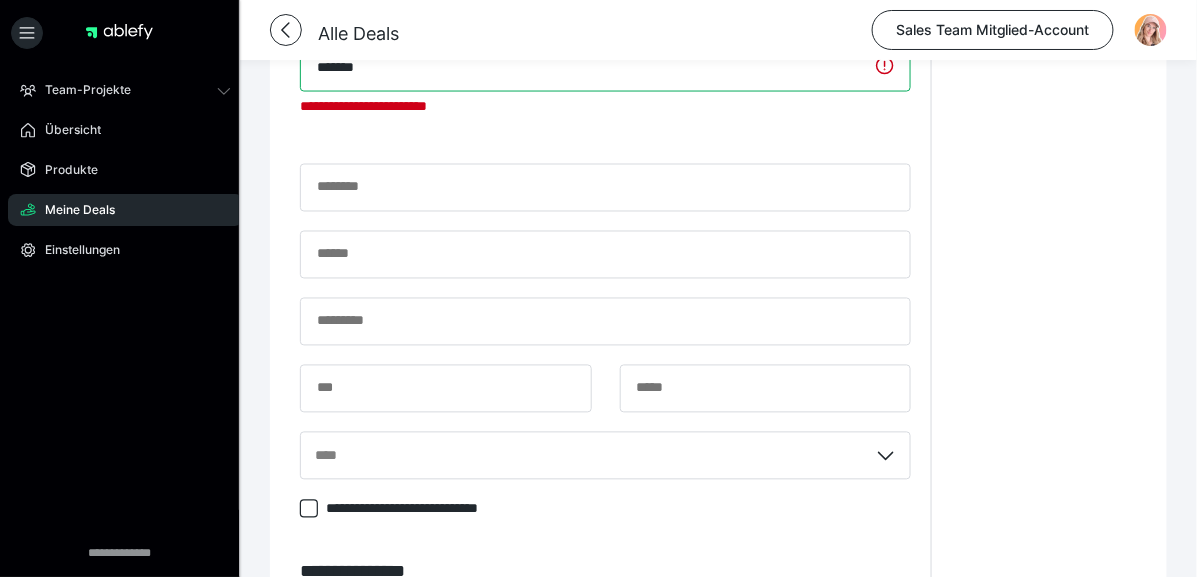 type on "*******" 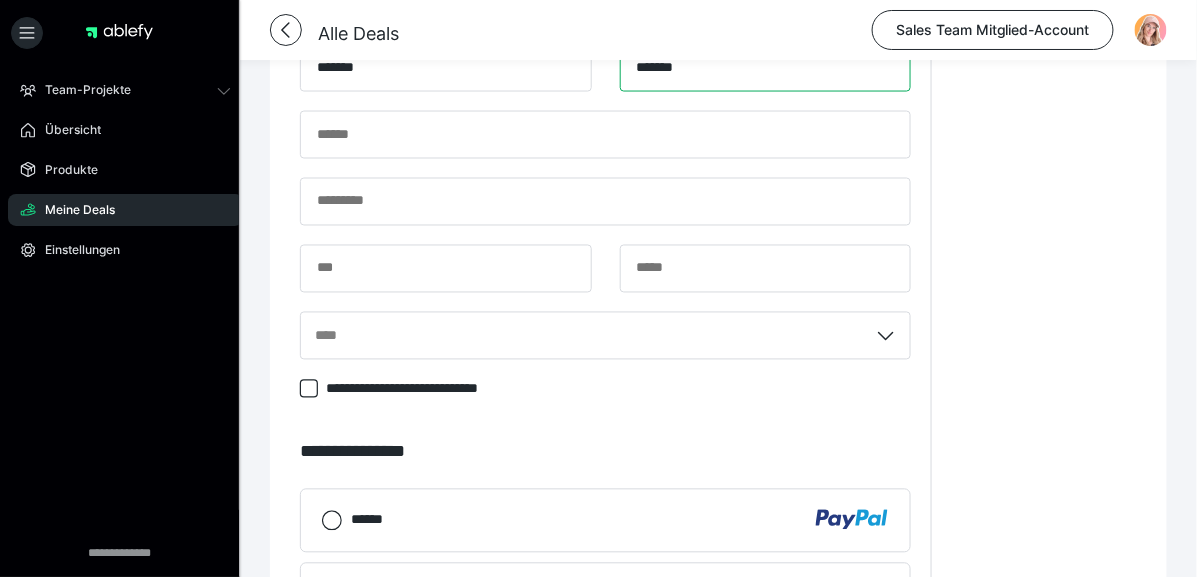 type on "*******" 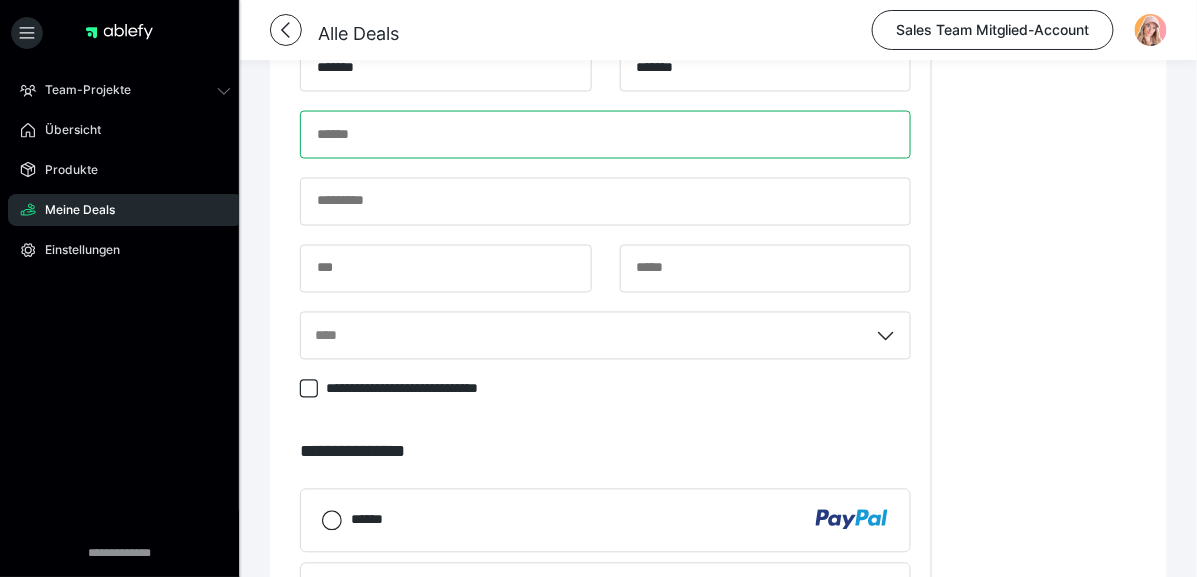 click at bounding box center (605, 135) 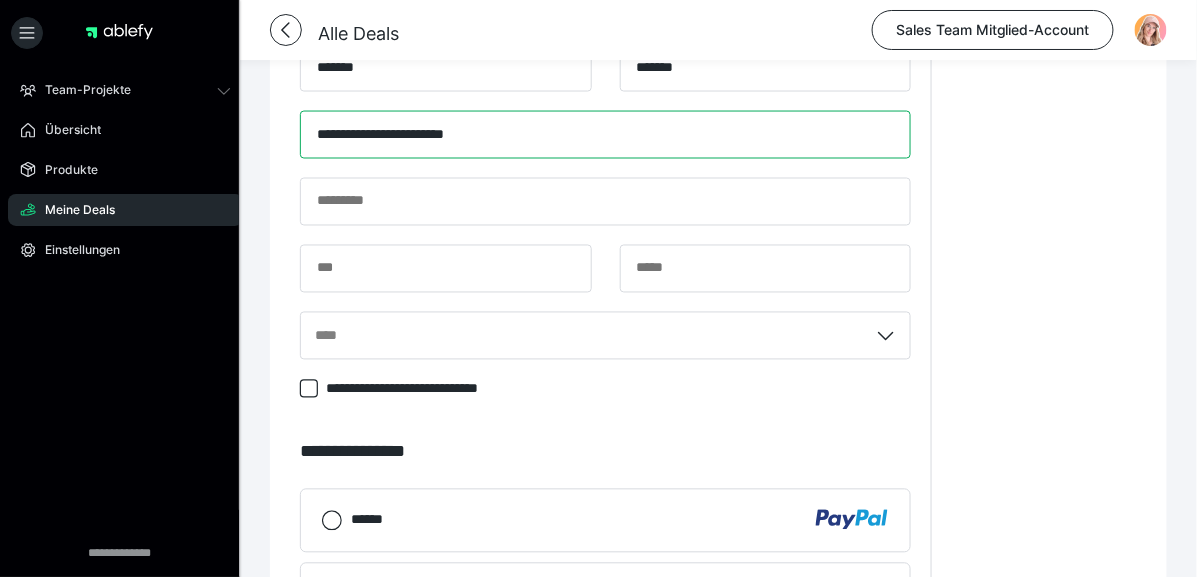 type on "**********" 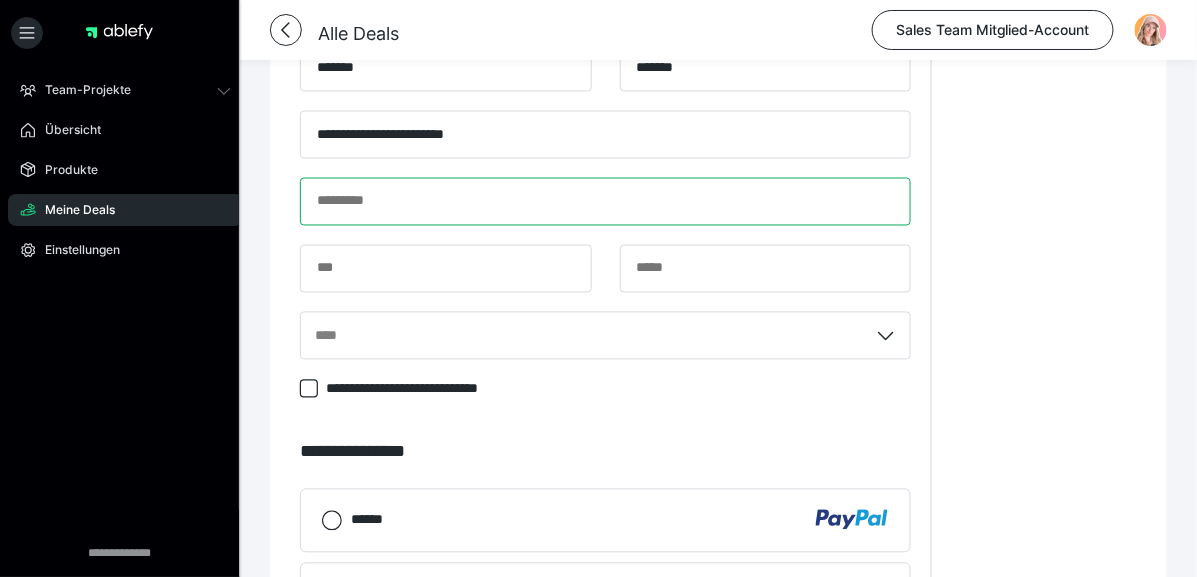 click at bounding box center (605, 202) 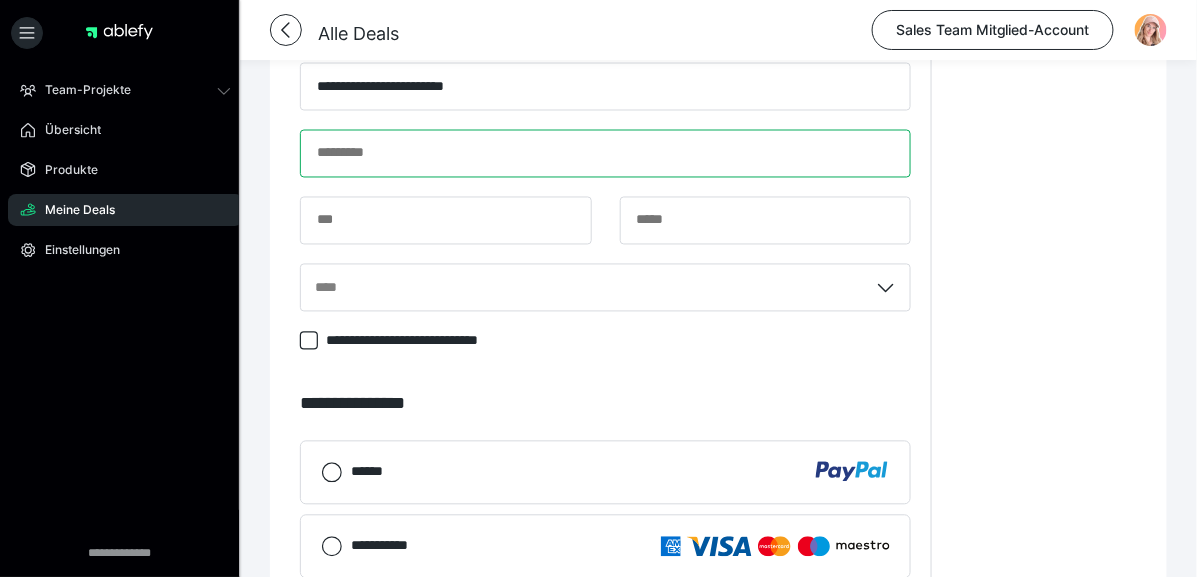 scroll, scrollTop: 867, scrollLeft: 0, axis: vertical 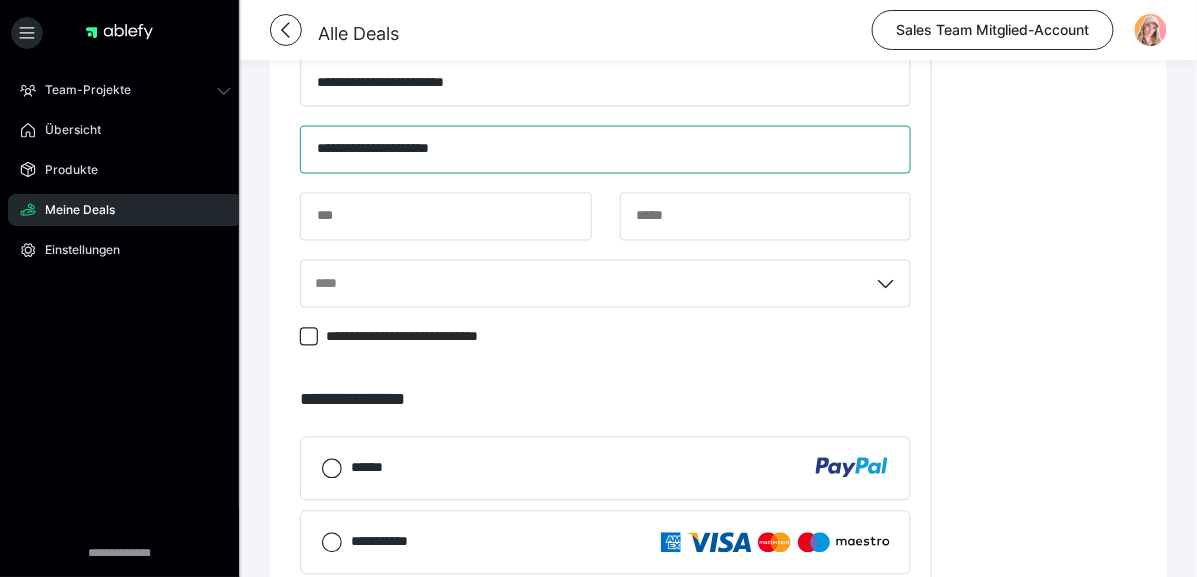 type on "**********" 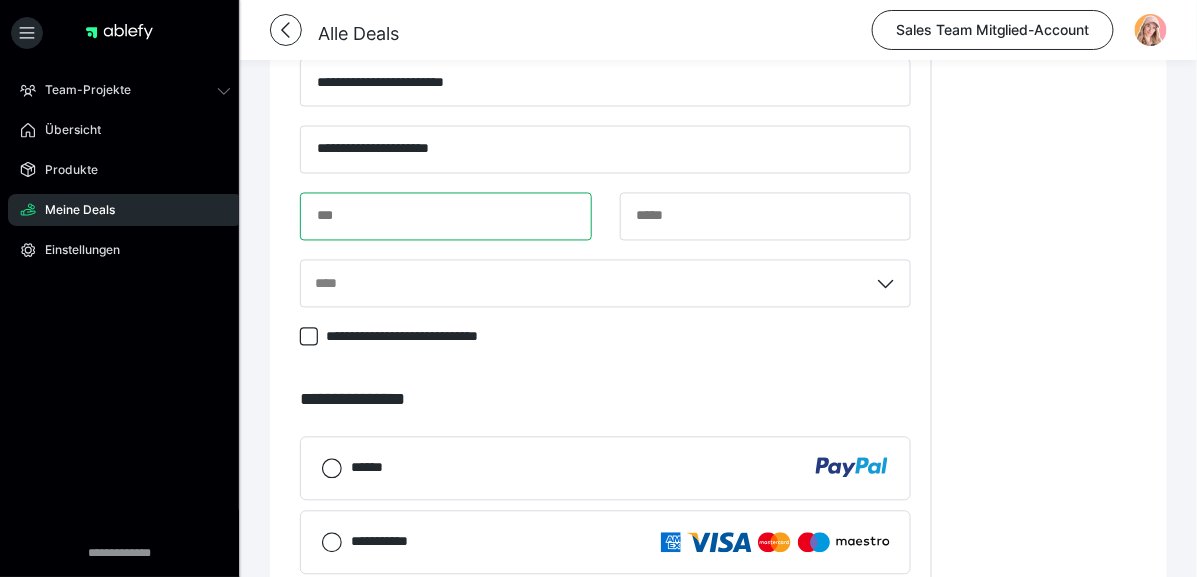click at bounding box center [446, 217] 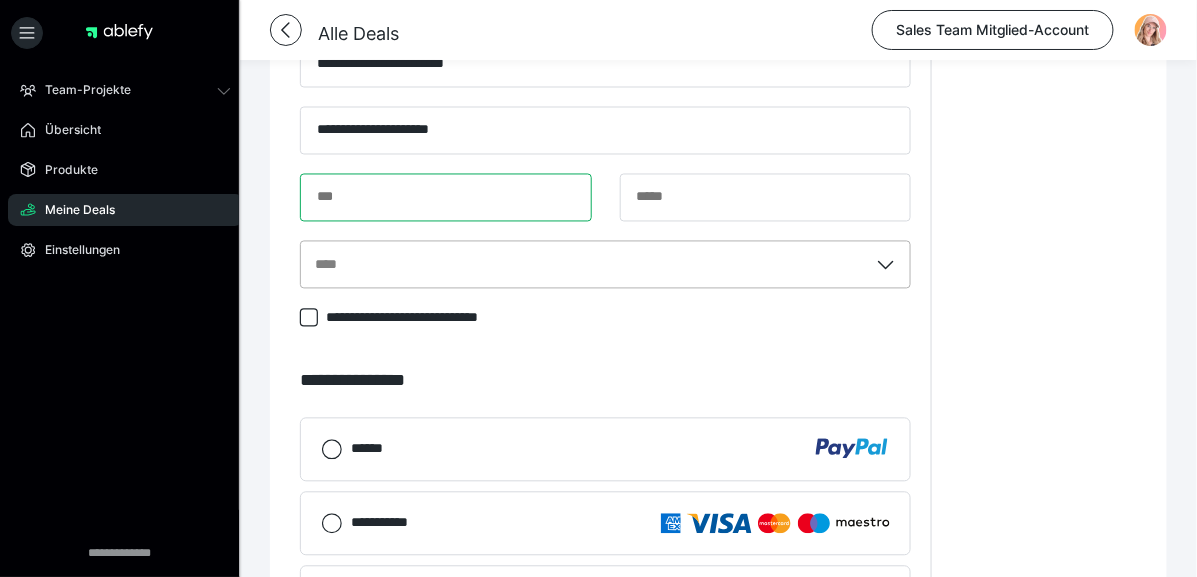 scroll, scrollTop: 889, scrollLeft: 0, axis: vertical 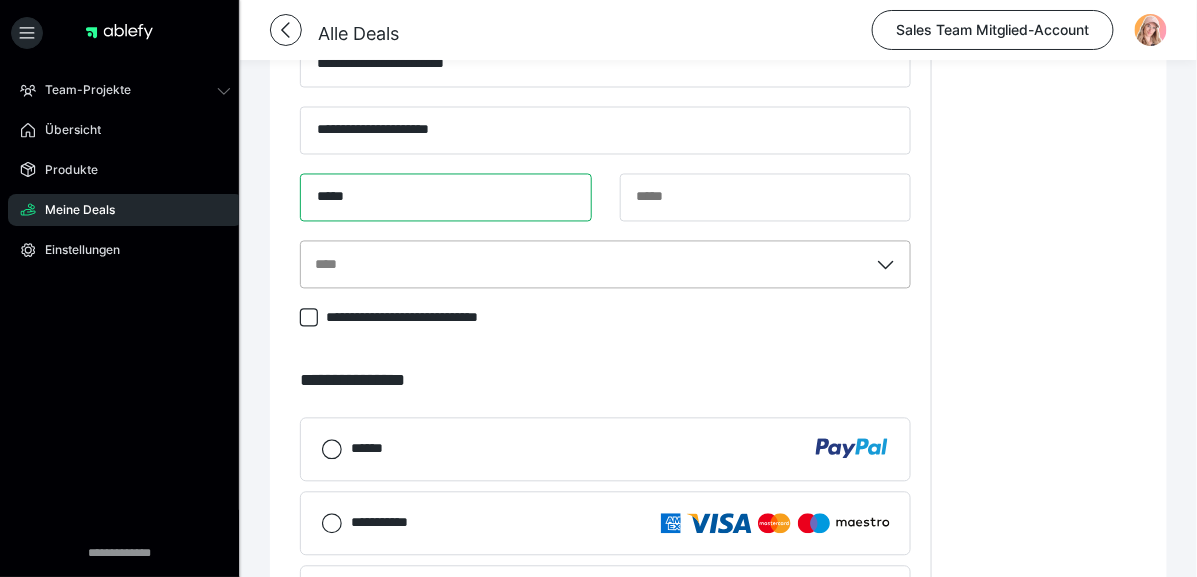 type on "*****" 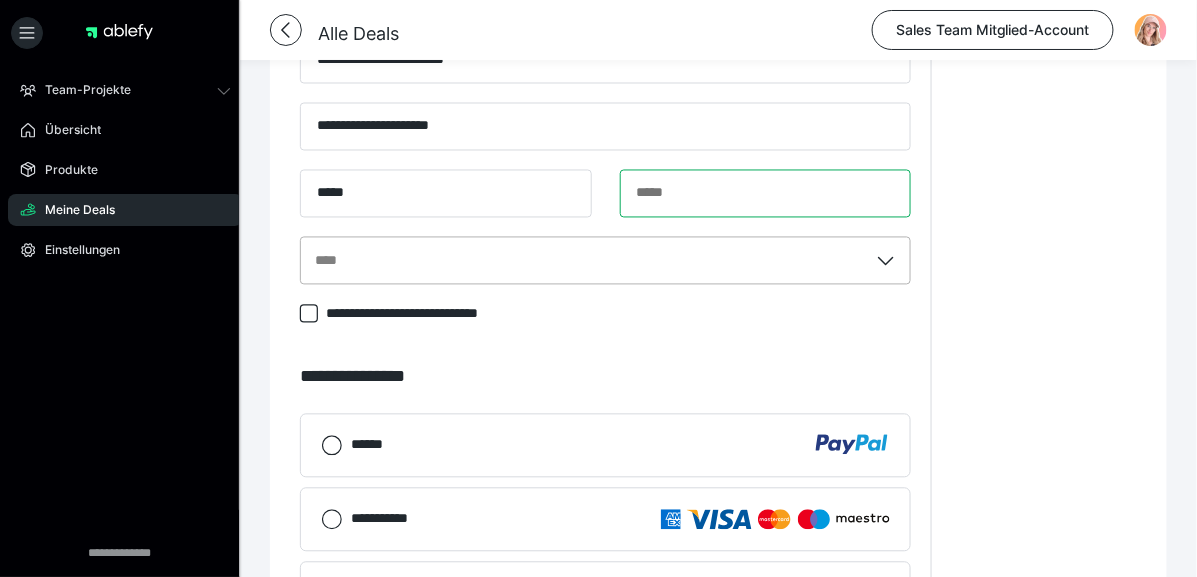 scroll, scrollTop: 896, scrollLeft: 0, axis: vertical 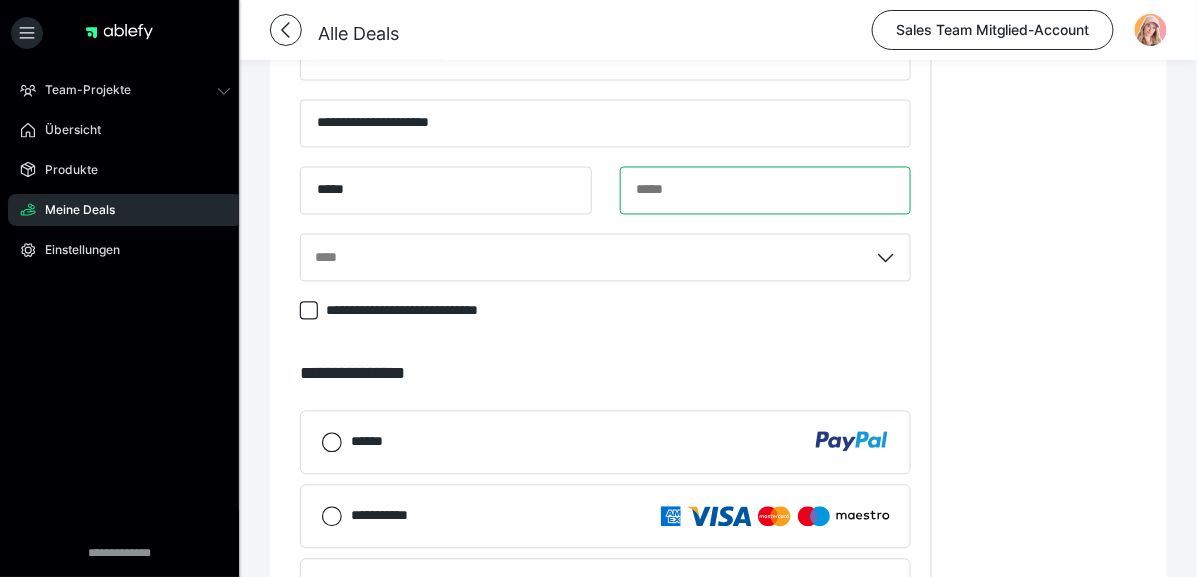click at bounding box center [766, 191] 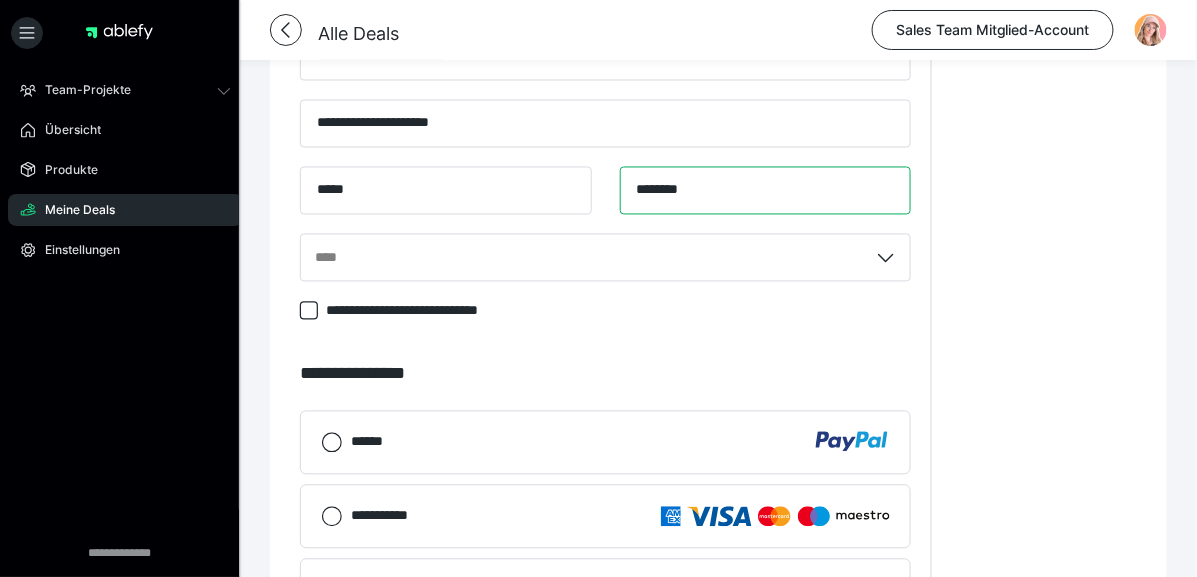 type on "********" 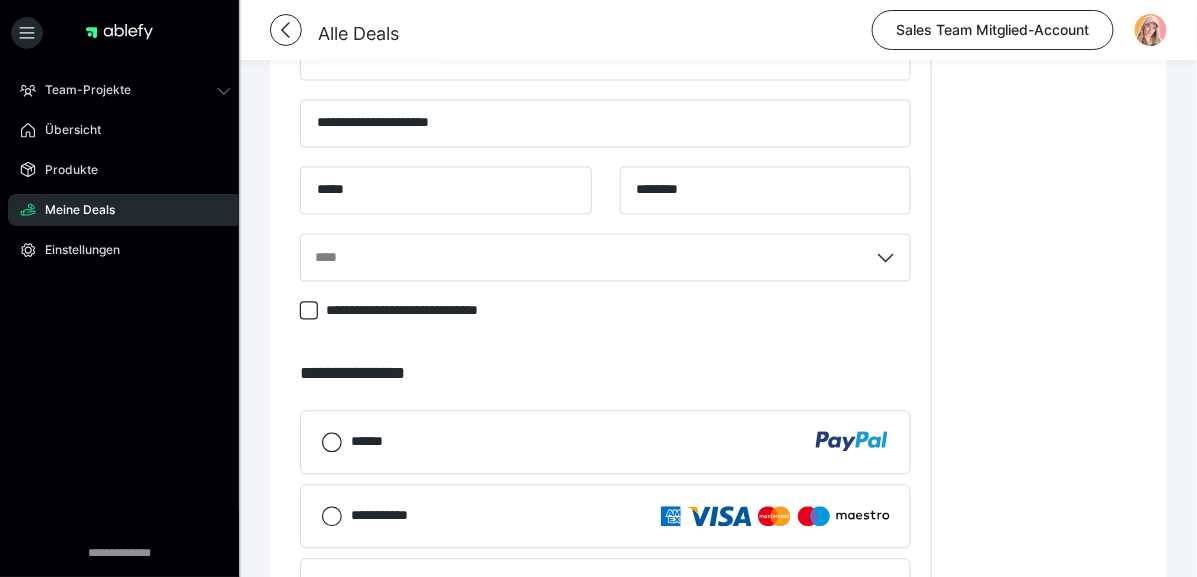 click on "**********" at bounding box center [1044, 17] 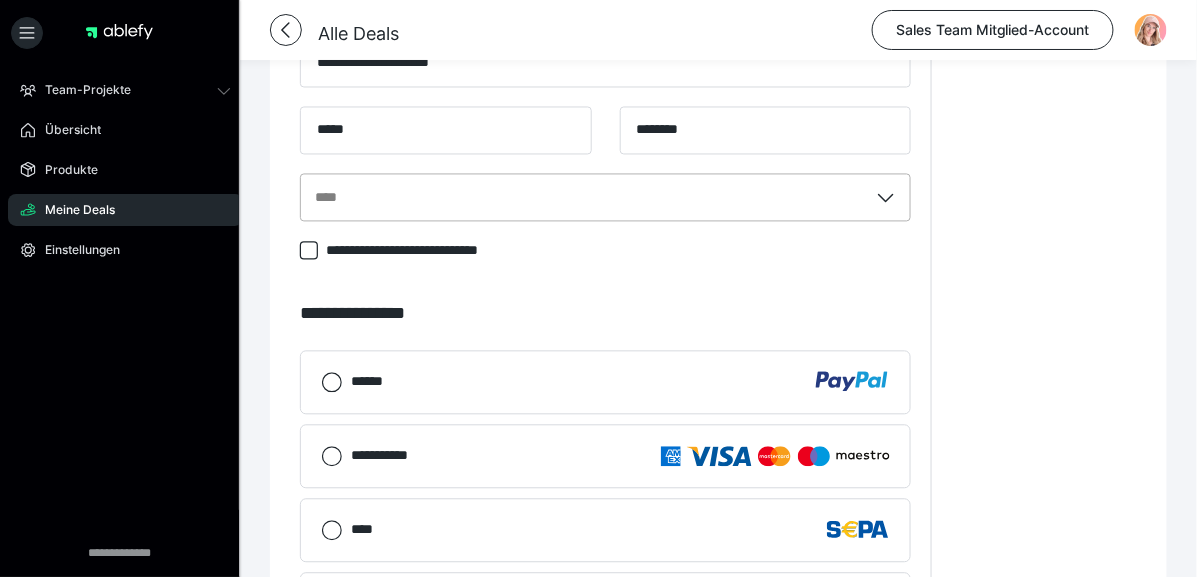 scroll, scrollTop: 966, scrollLeft: 0, axis: vertical 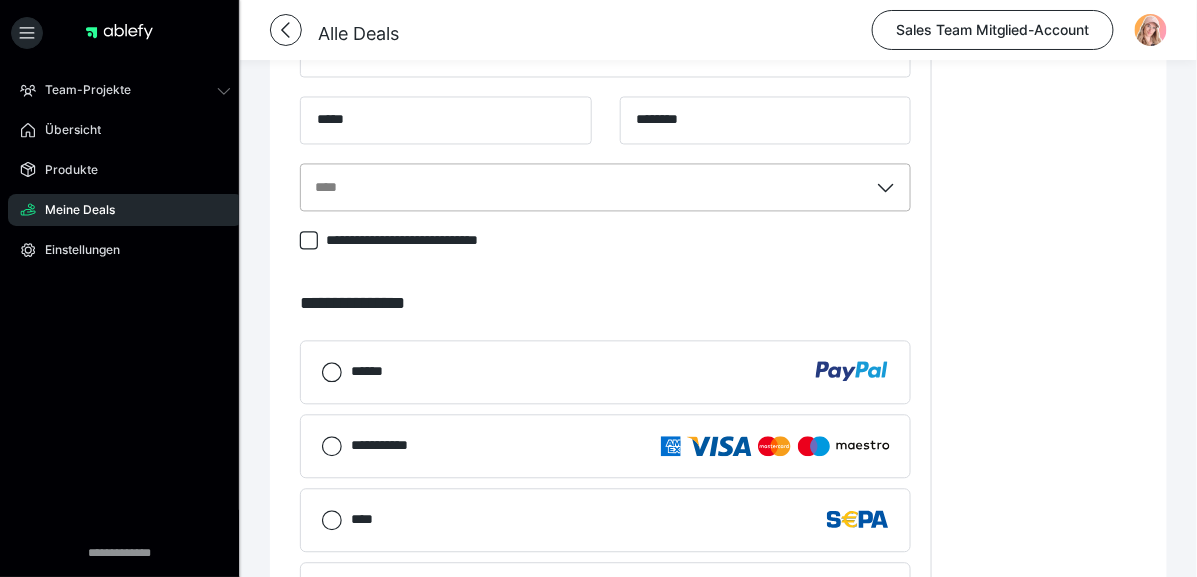click on "****" at bounding box center (584, 188) 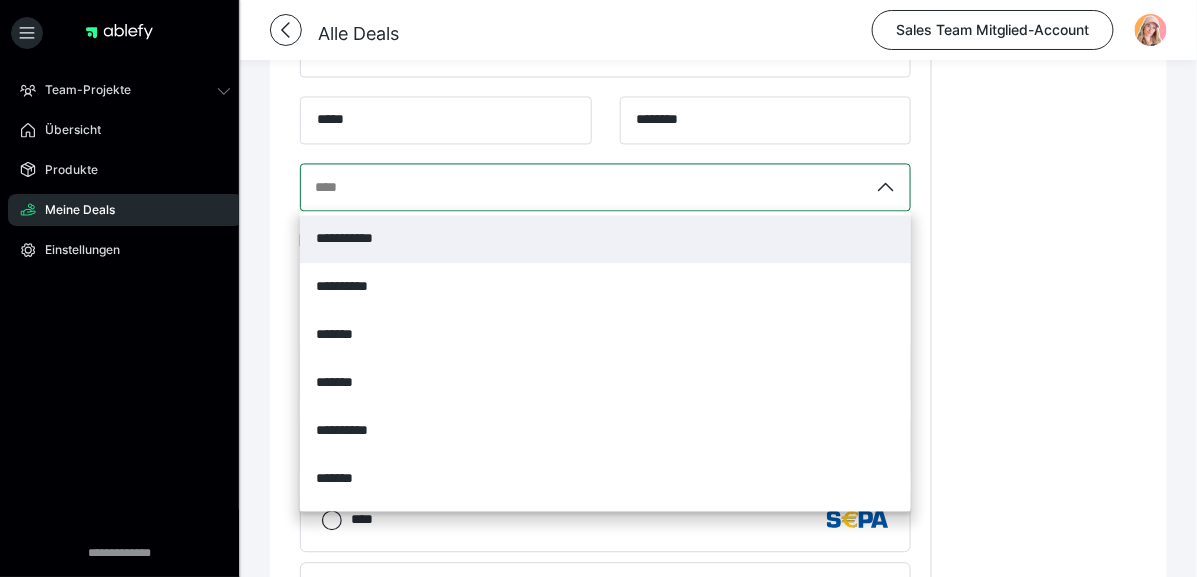 click on "**********" at bounding box center [357, 239] 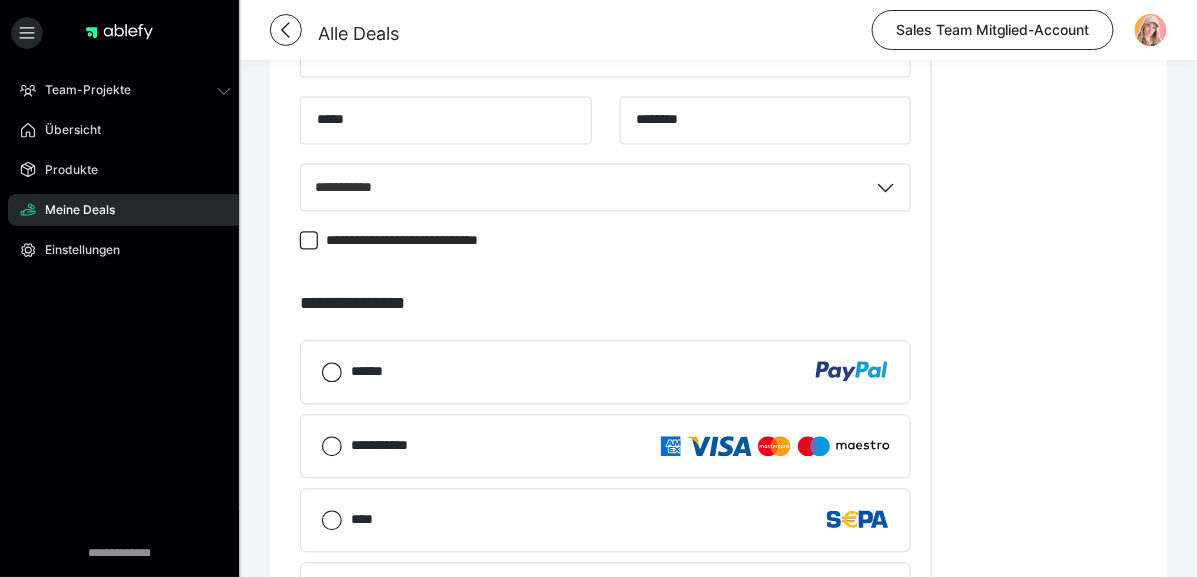 click on "**********" at bounding box center (1044, -53) 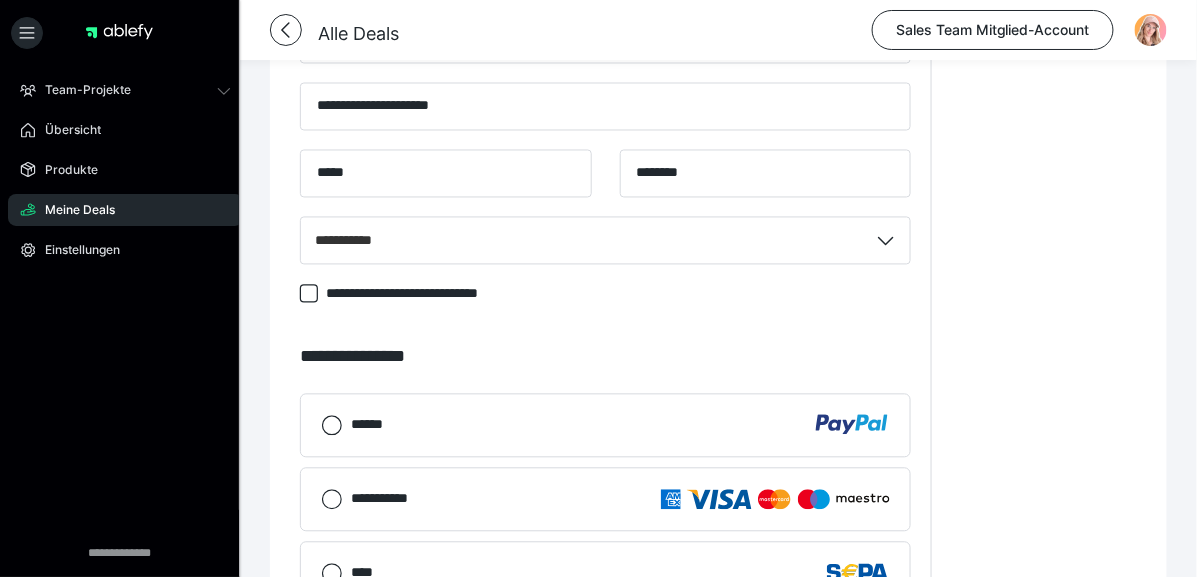 scroll, scrollTop: 915, scrollLeft: 0, axis: vertical 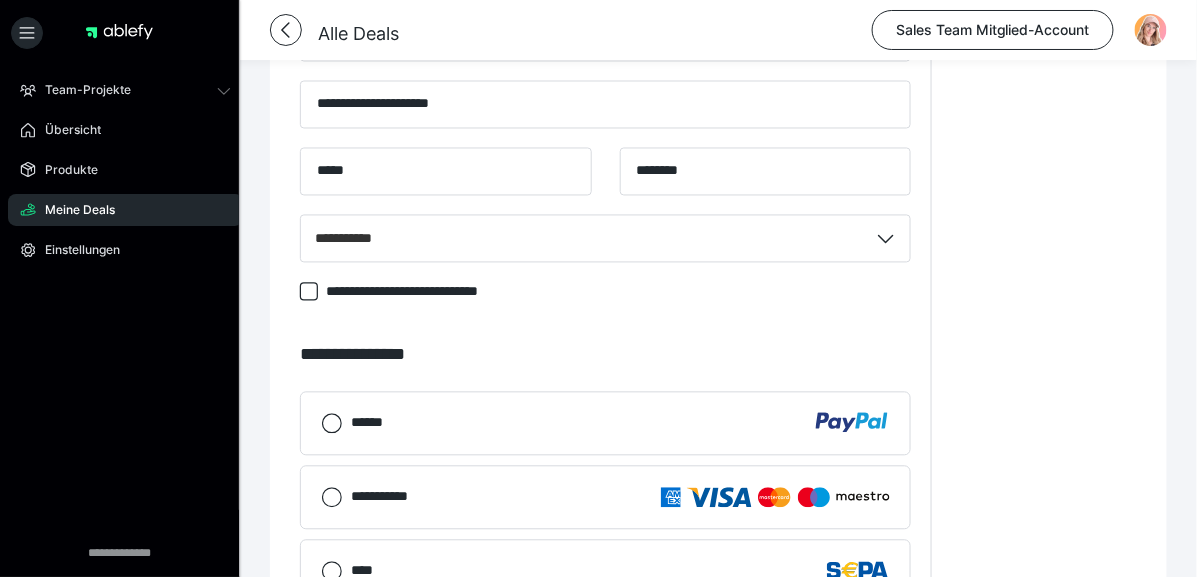 click on "**********" at bounding box center [437, 292] 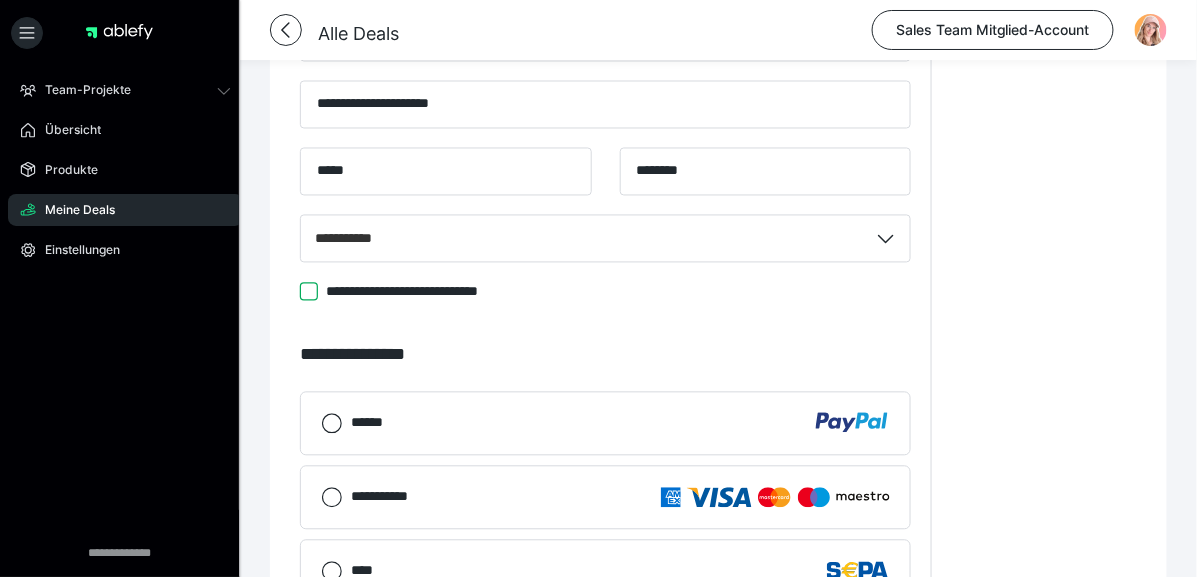 click on "**********" at bounding box center [300, 292] 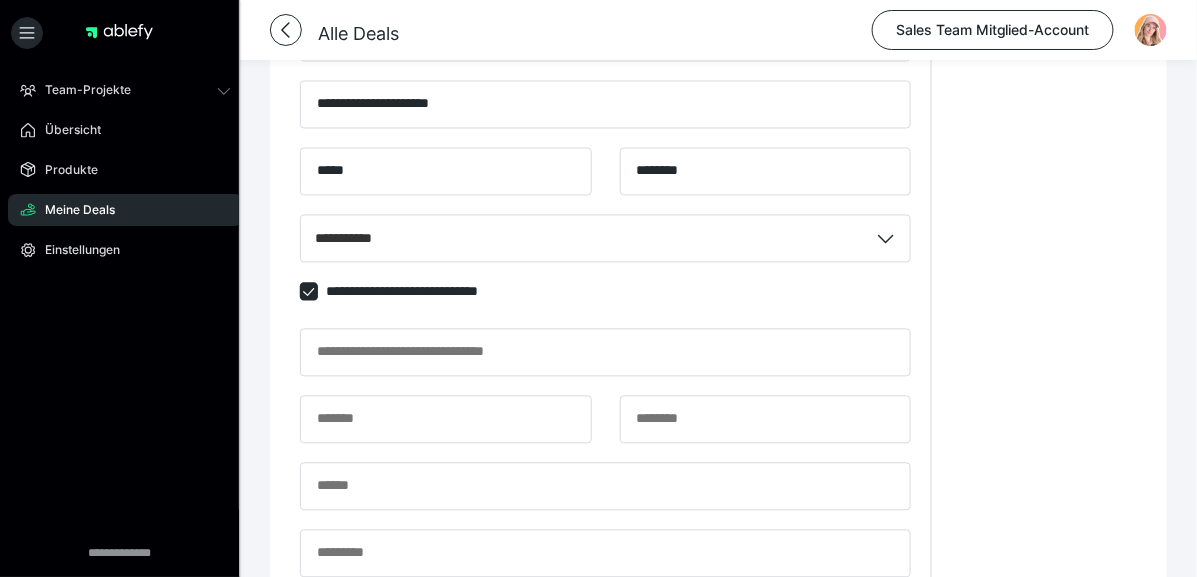 click on "**********" at bounding box center [437, 292] 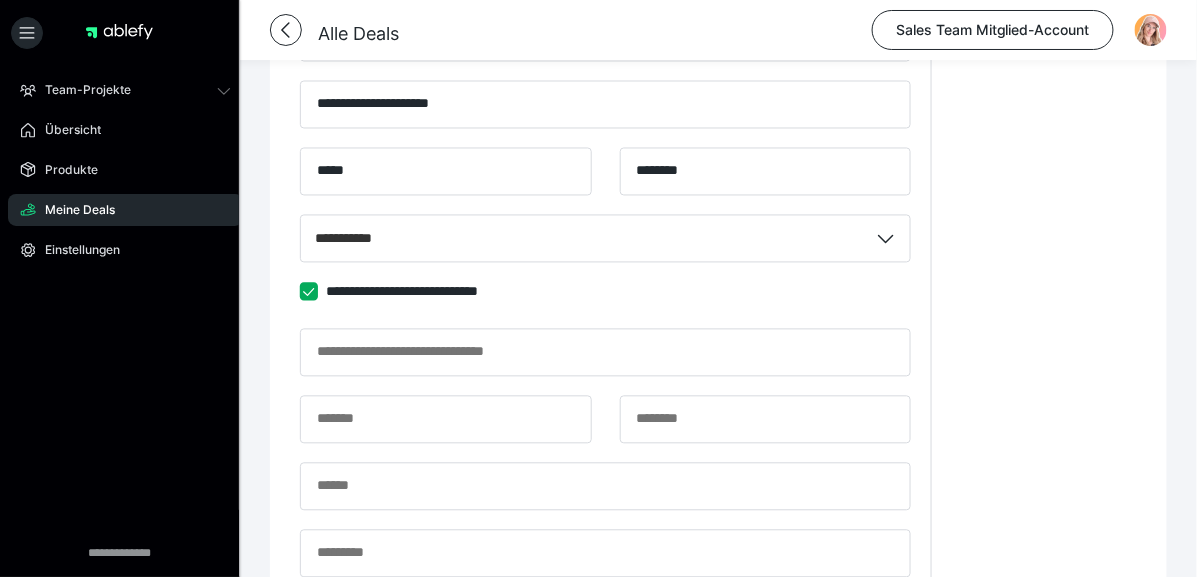 click on "**********" at bounding box center [300, 292] 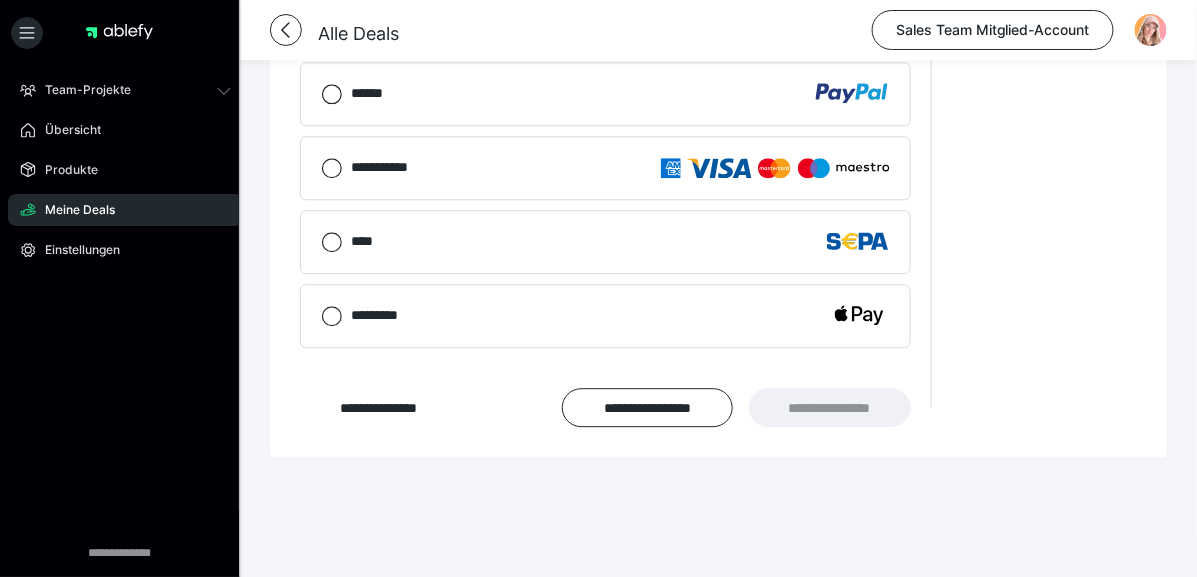 scroll, scrollTop: 1248, scrollLeft: 0, axis: vertical 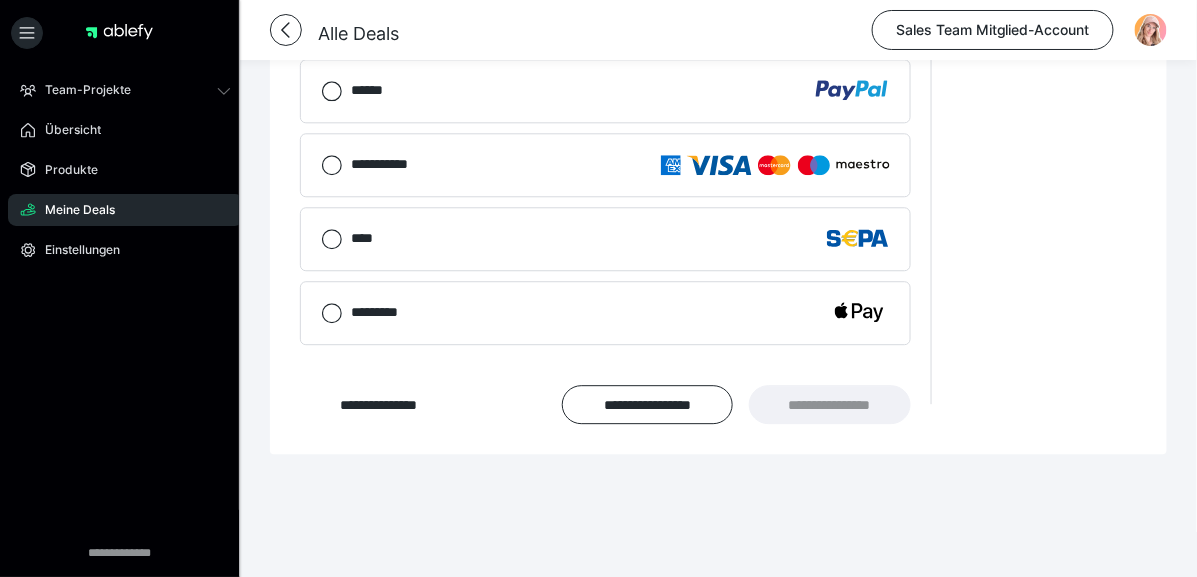 click on "******" at bounding box center (605, 91) 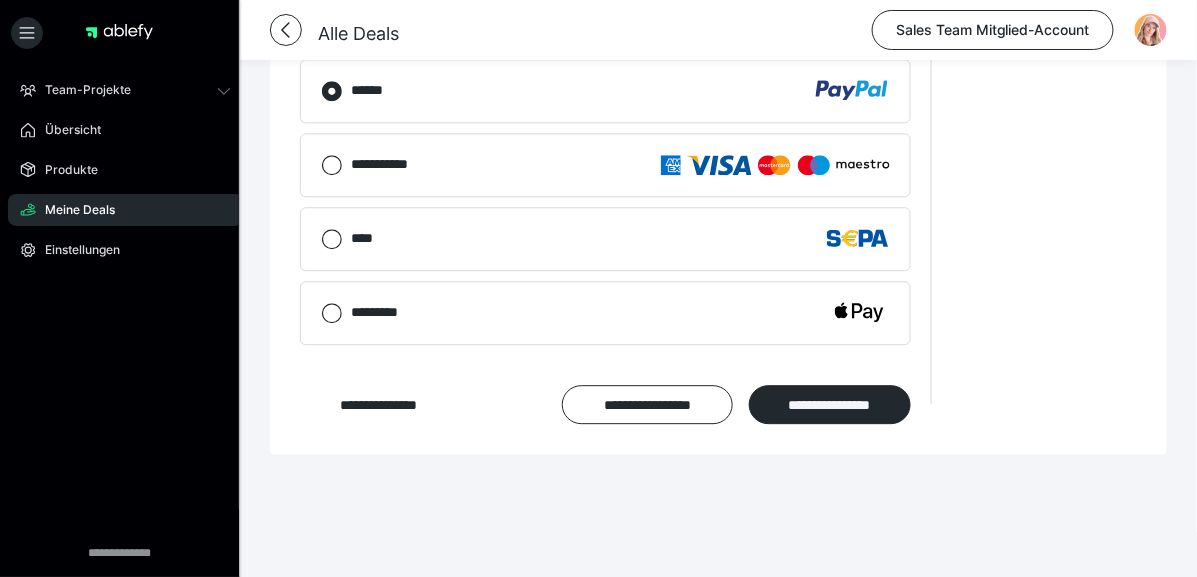click on "****" at bounding box center [368, 238] 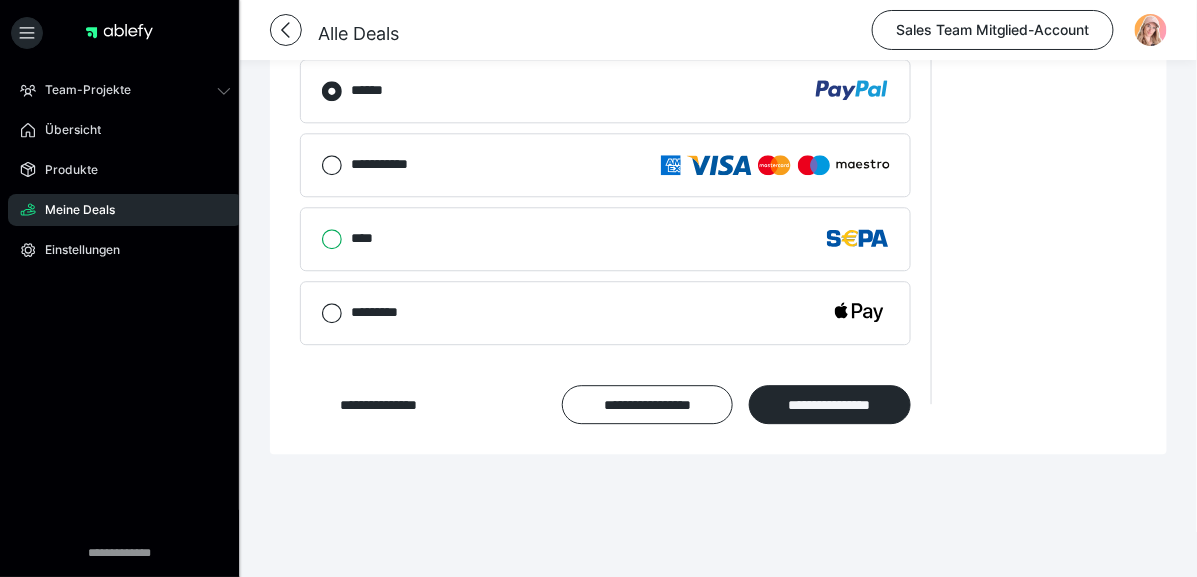 click on "****" at bounding box center (321, 239) 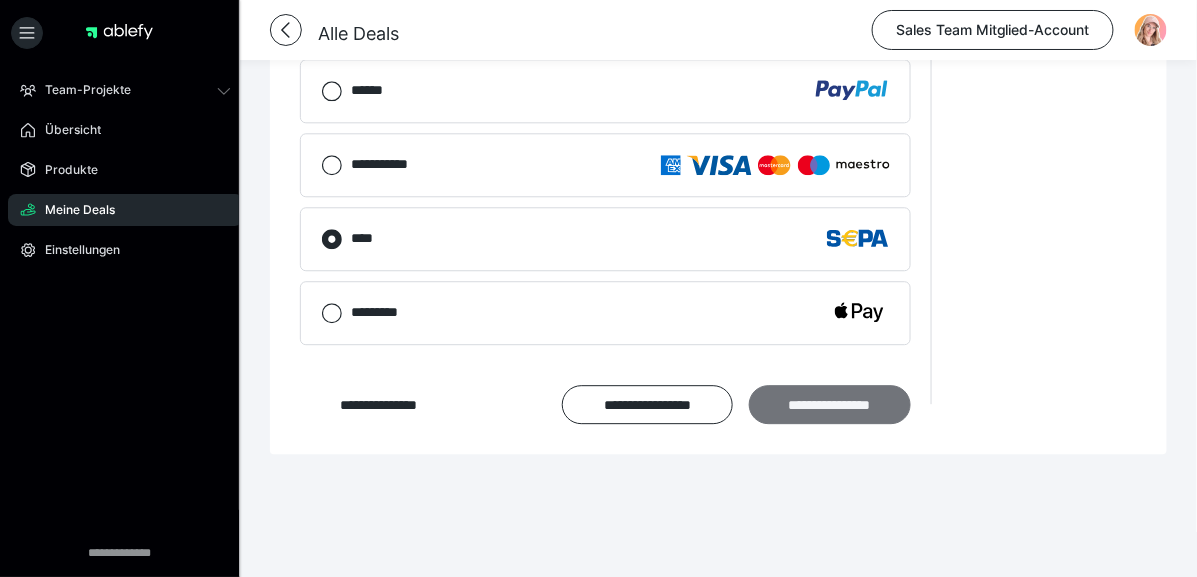 click on "**********" at bounding box center (830, 405) 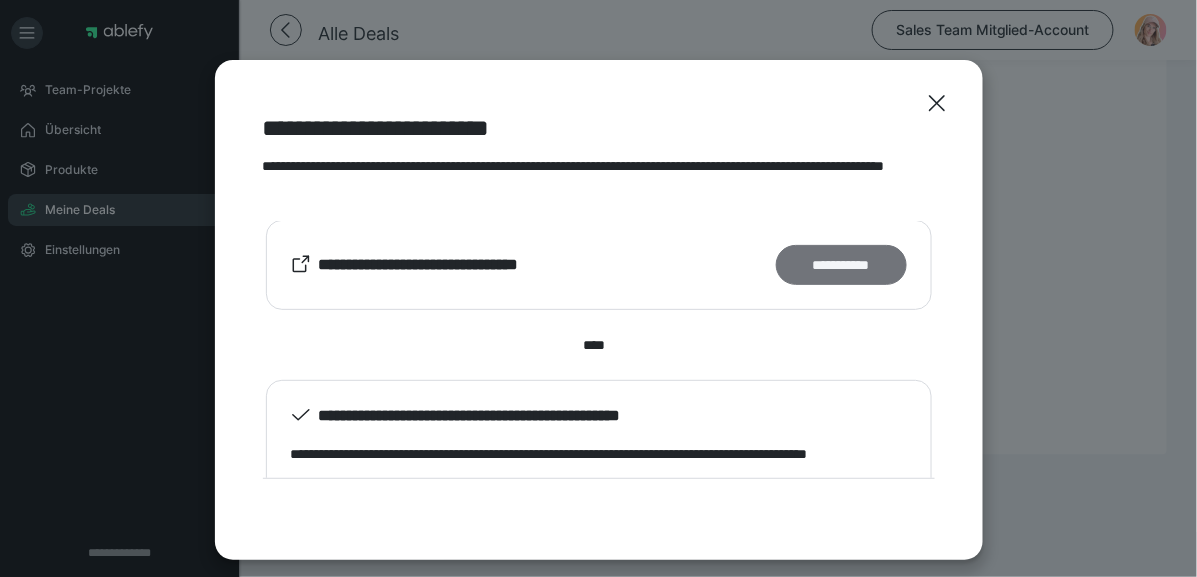 scroll, scrollTop: 0, scrollLeft: 0, axis: both 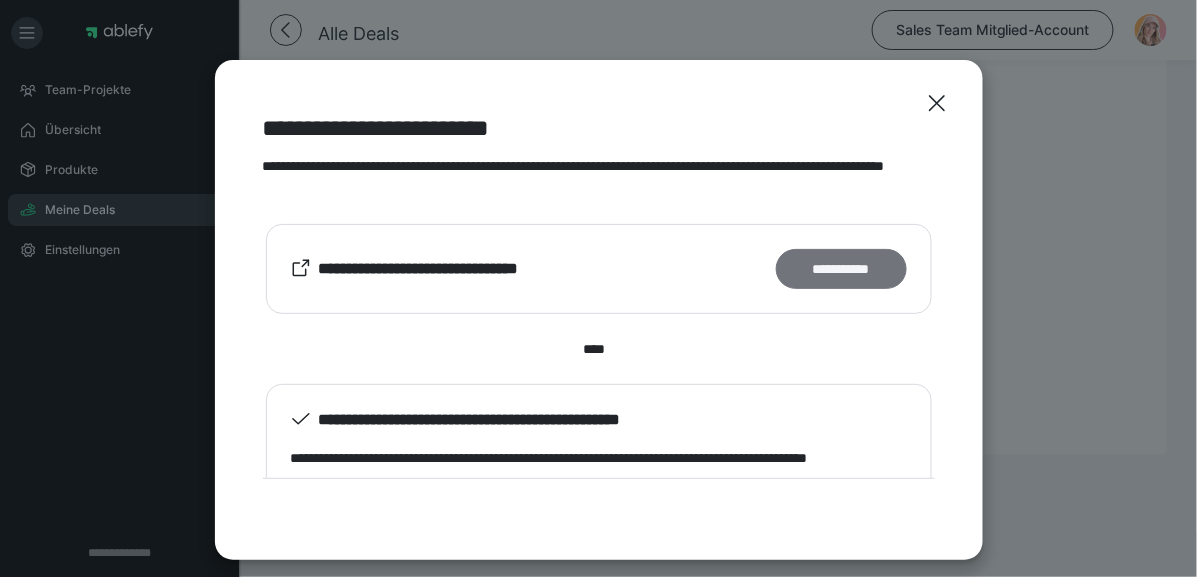 click on "**********" at bounding box center (841, 269) 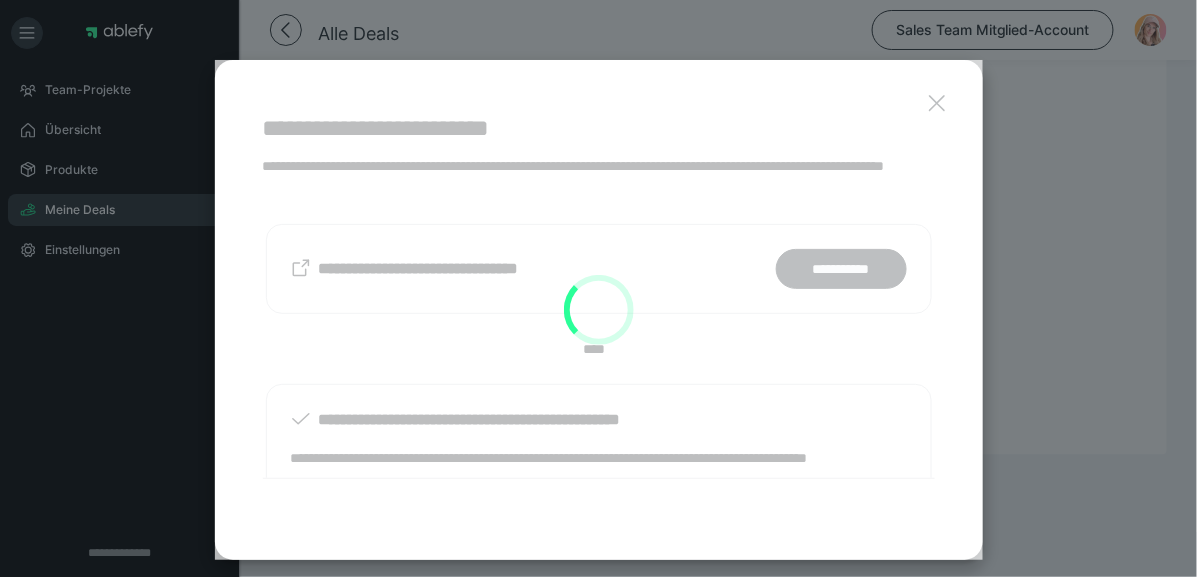 scroll, scrollTop: 986, scrollLeft: 0, axis: vertical 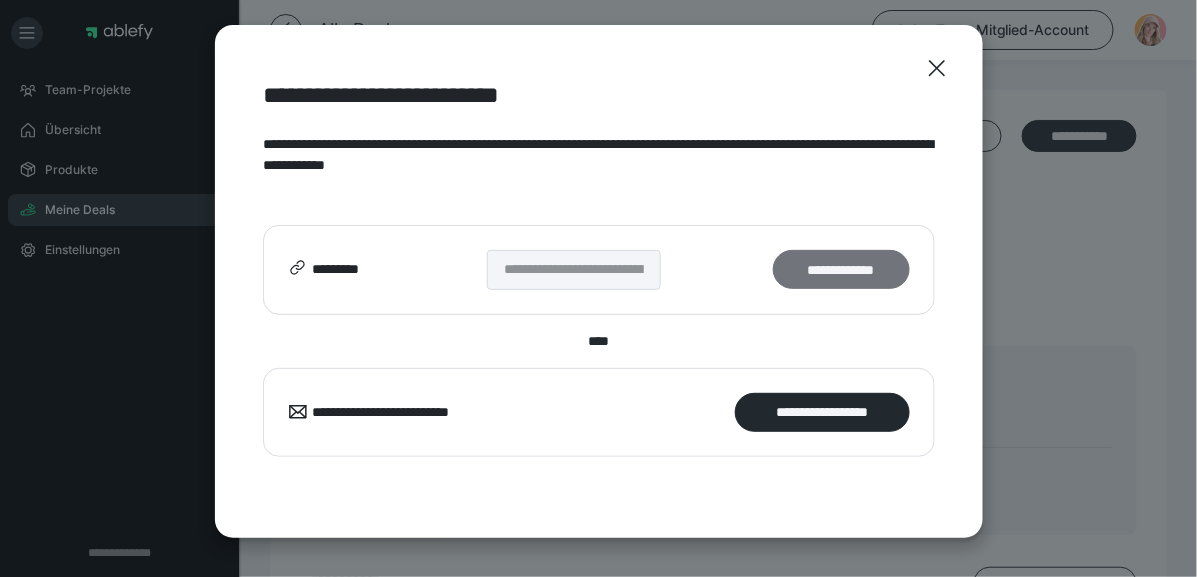 click on "**********" at bounding box center [841, 270] 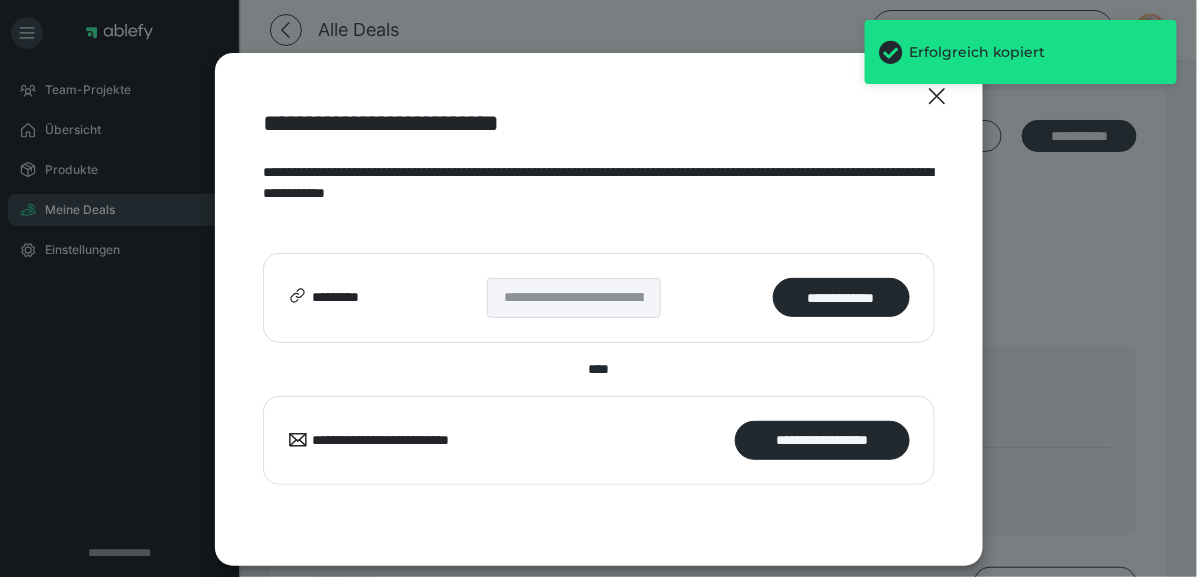 scroll, scrollTop: 0, scrollLeft: 0, axis: both 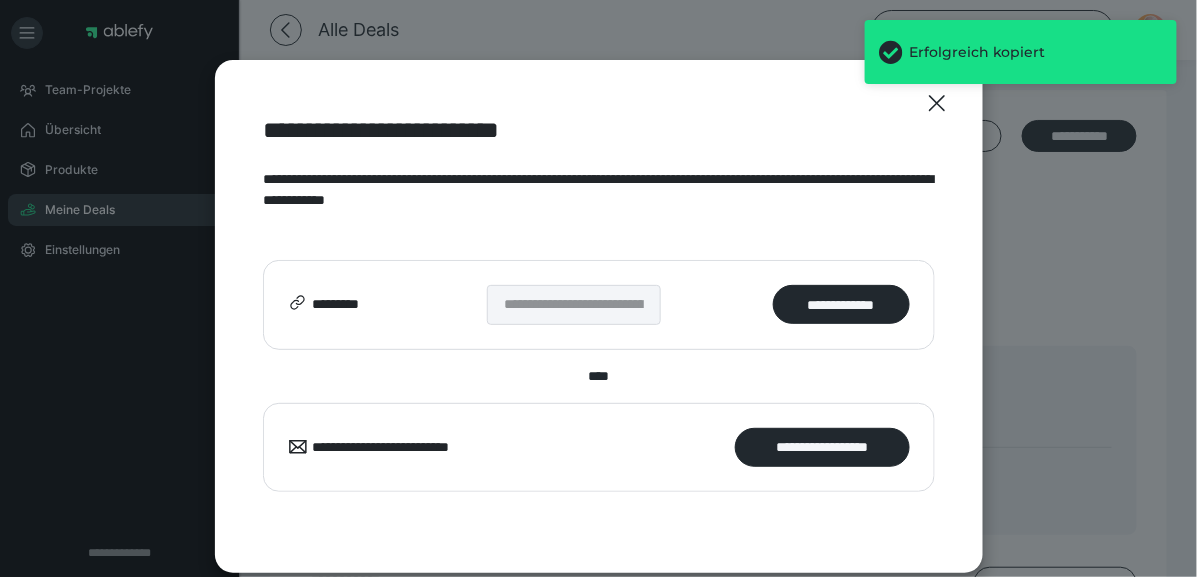 click on "Erfolgreich kopiert" at bounding box center [1021, 60] 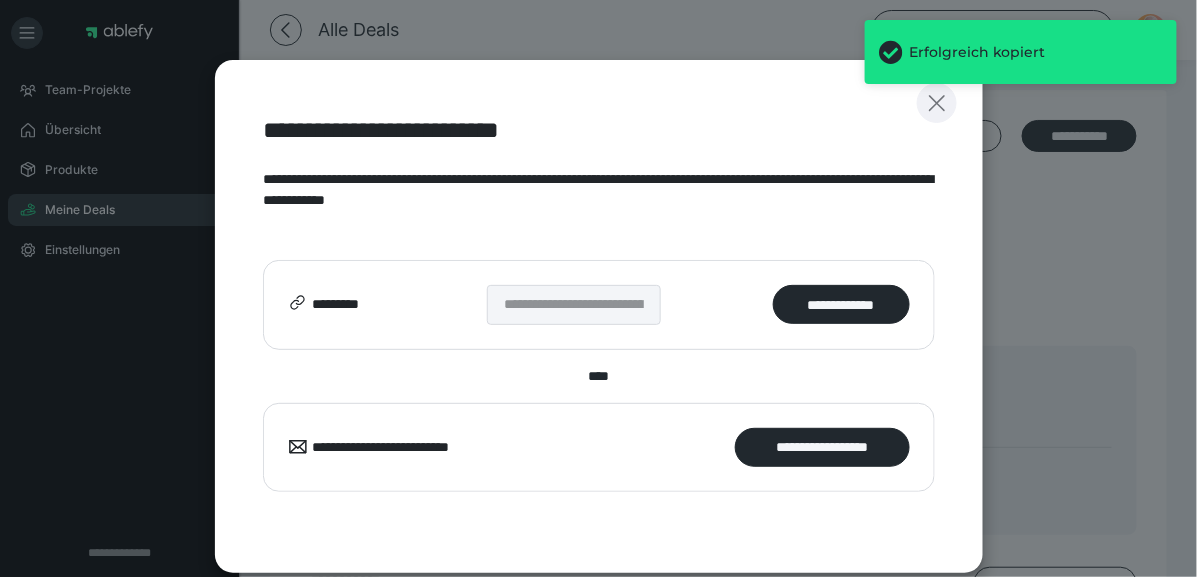 click 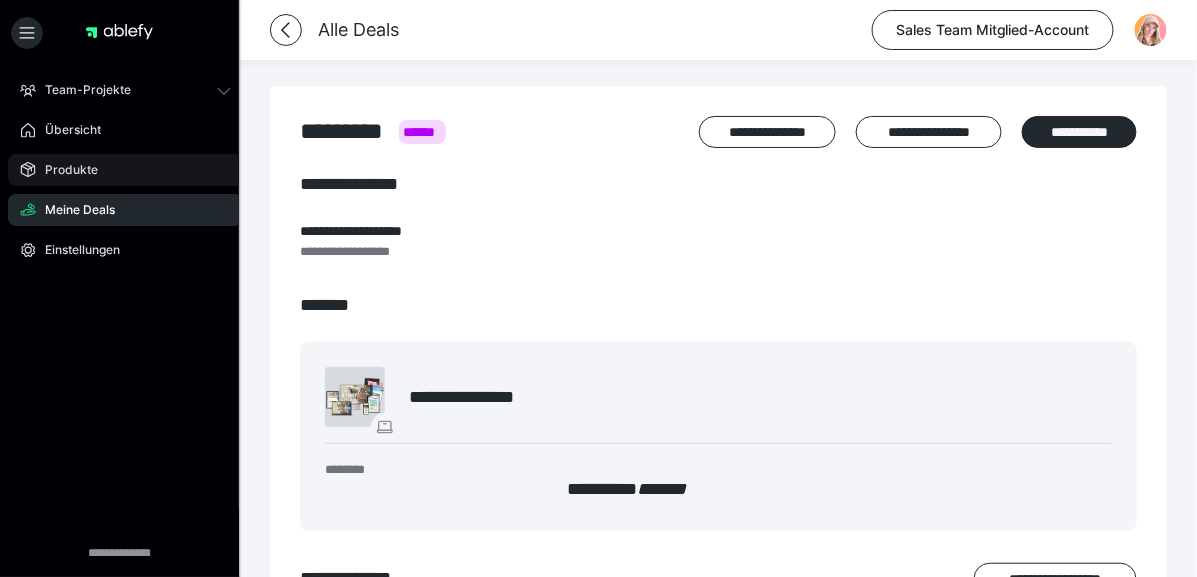 scroll, scrollTop: 0, scrollLeft: 0, axis: both 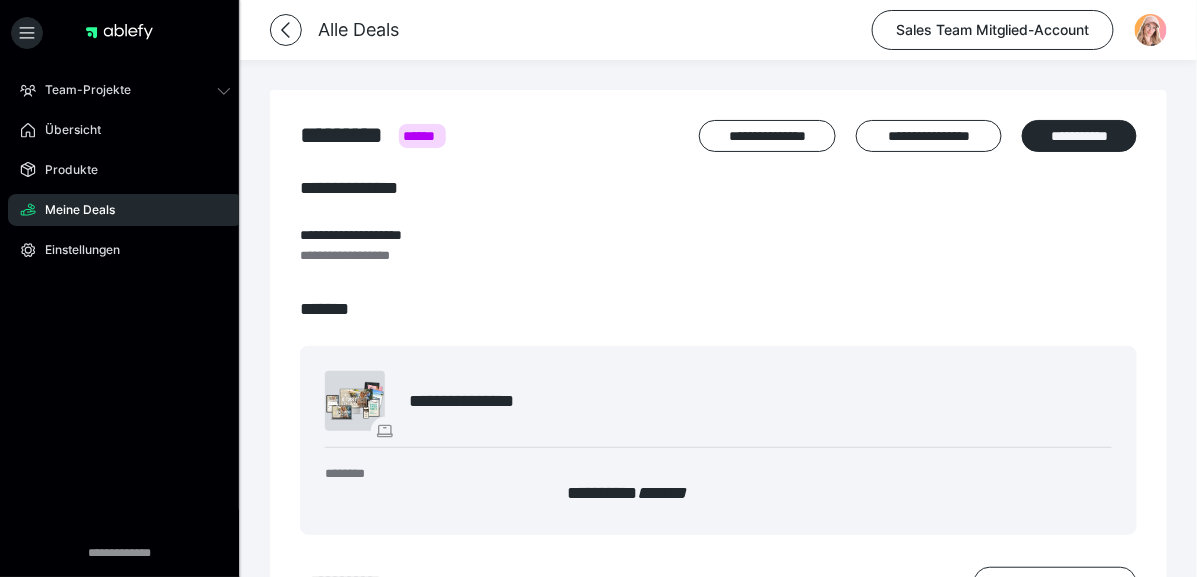 click on "Meine Deals" at bounding box center [73, 210] 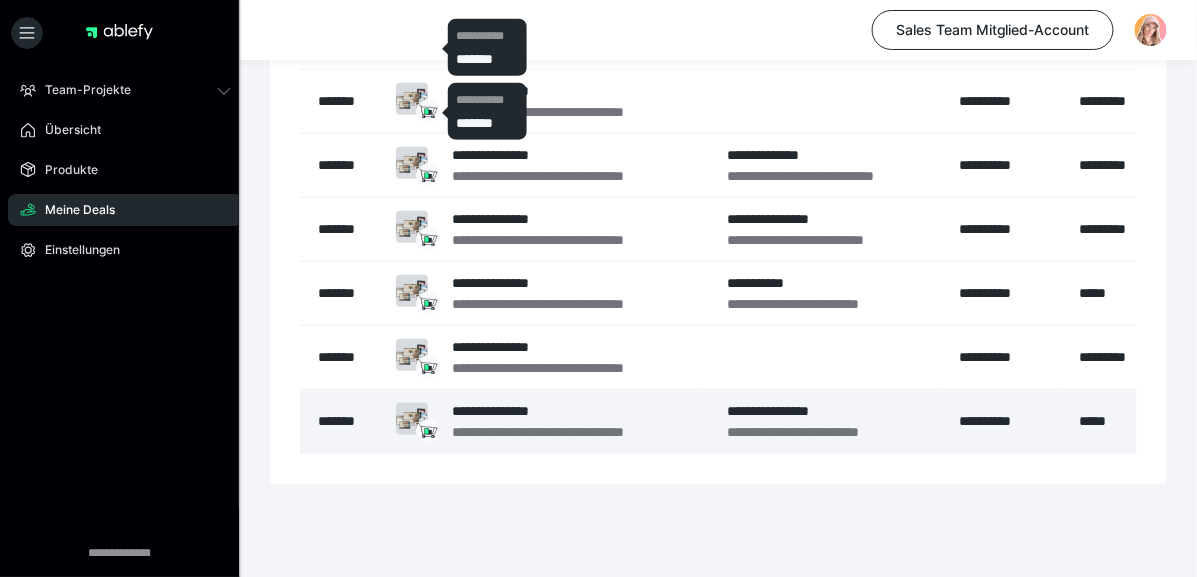 scroll, scrollTop: 407, scrollLeft: 0, axis: vertical 